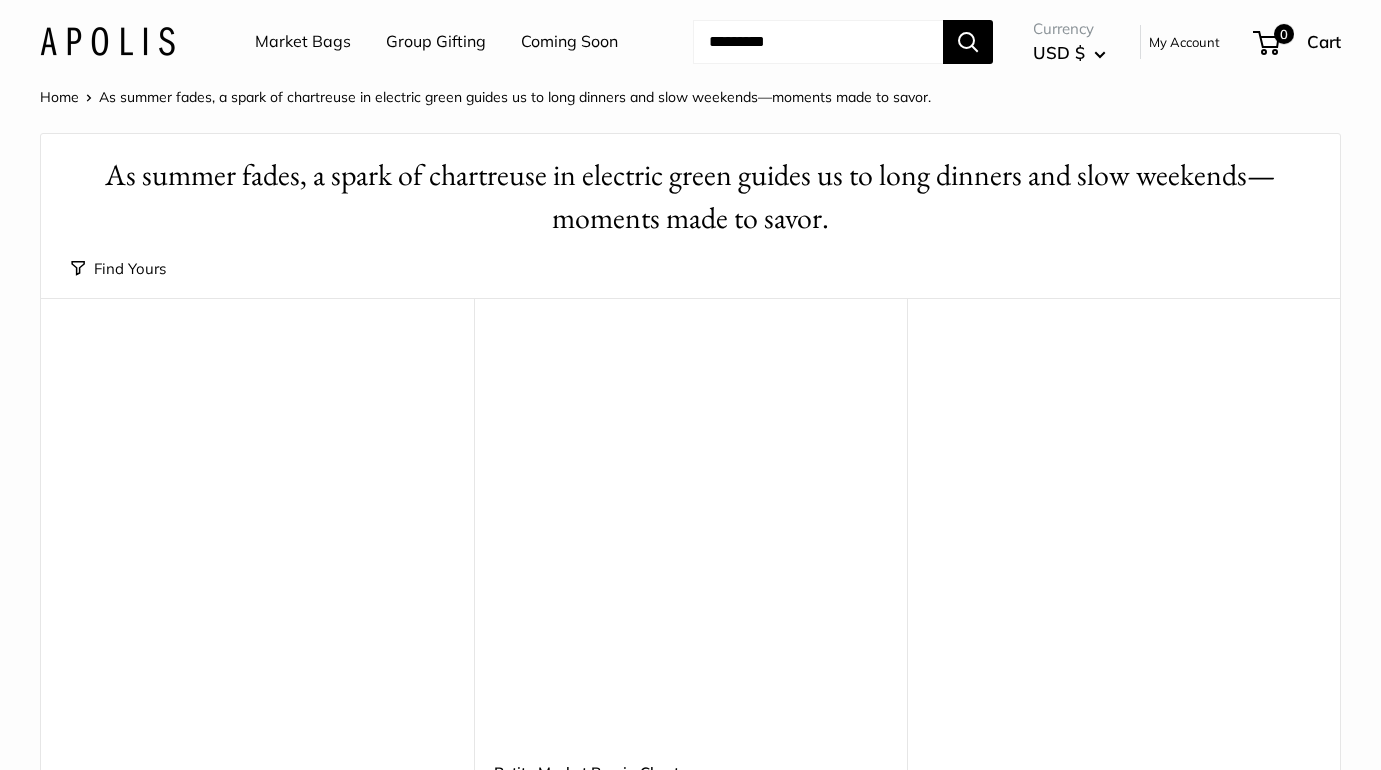 scroll, scrollTop: 0, scrollLeft: 0, axis: both 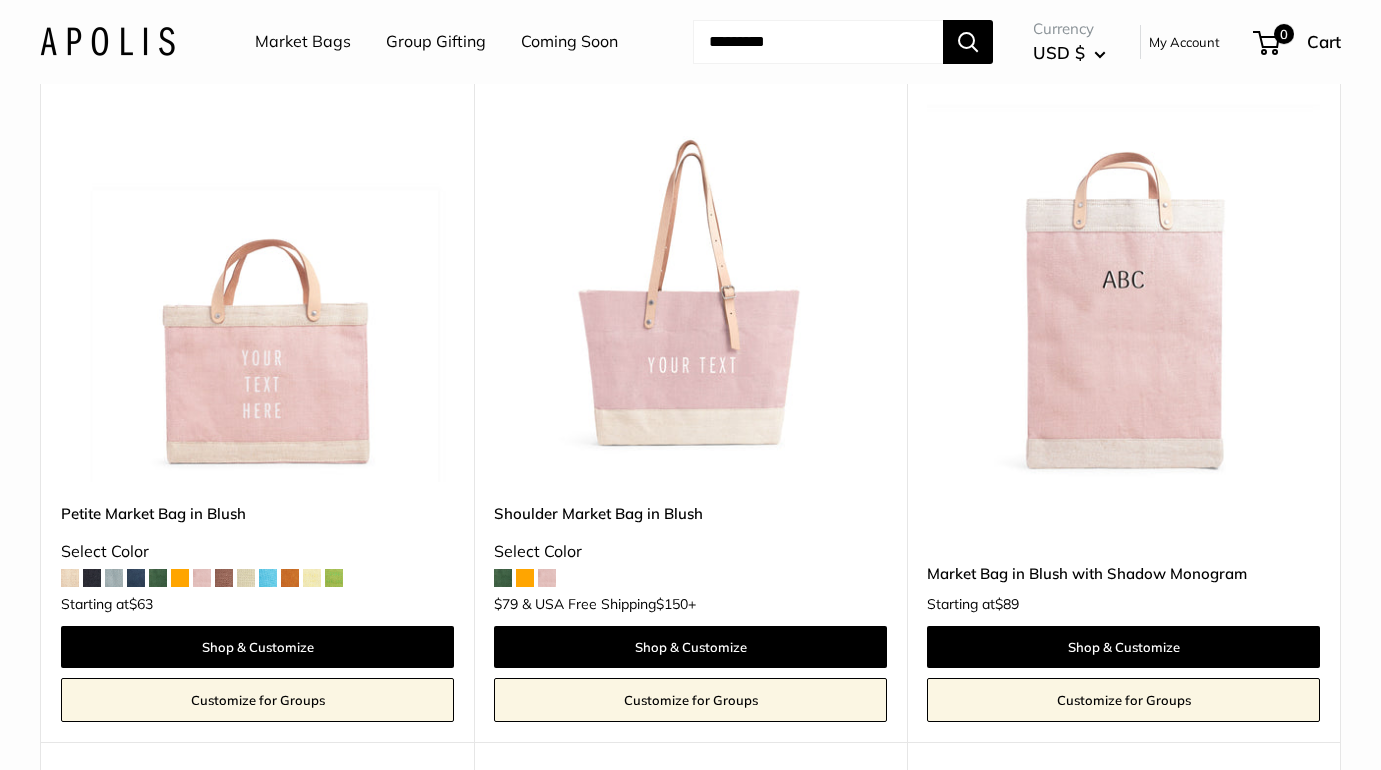 click at bounding box center [503, 578] 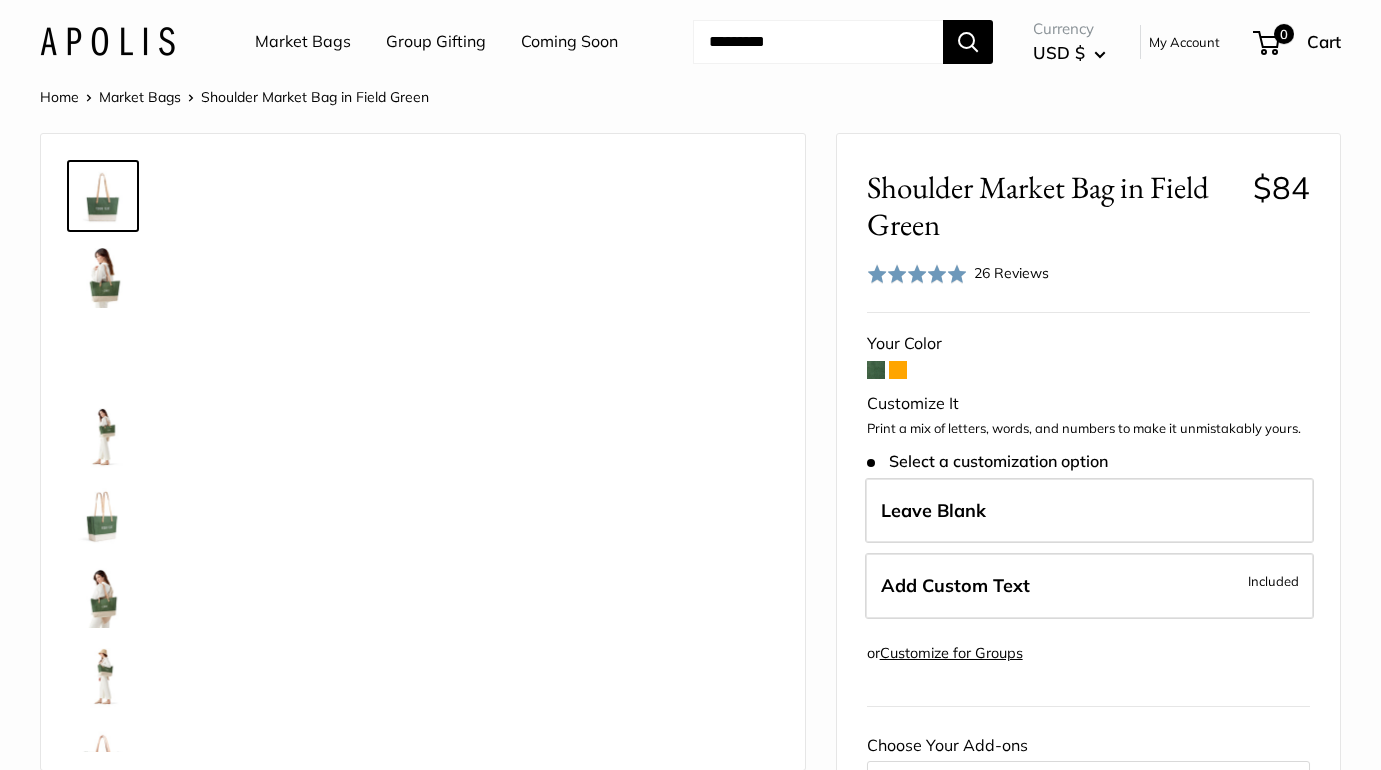 scroll, scrollTop: 0, scrollLeft: 0, axis: both 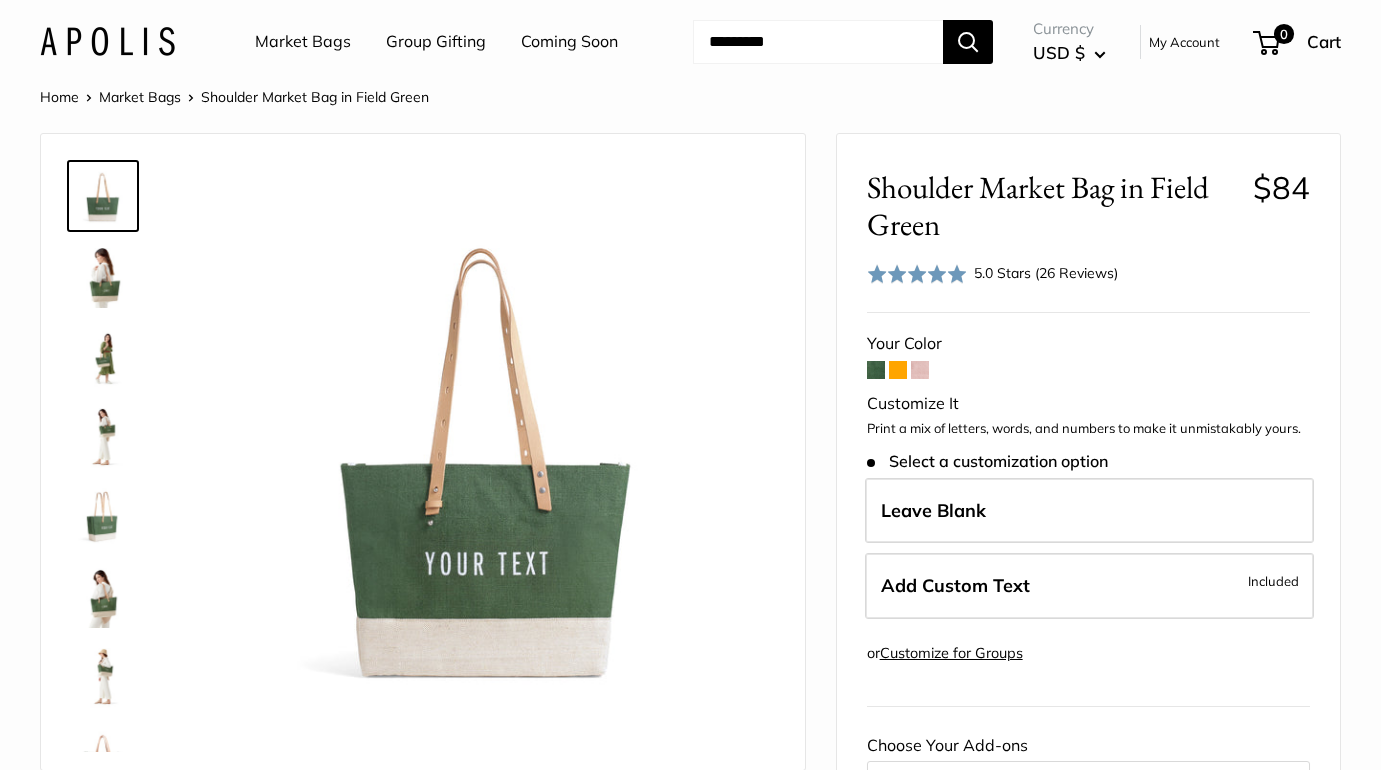 click at bounding box center (103, 516) 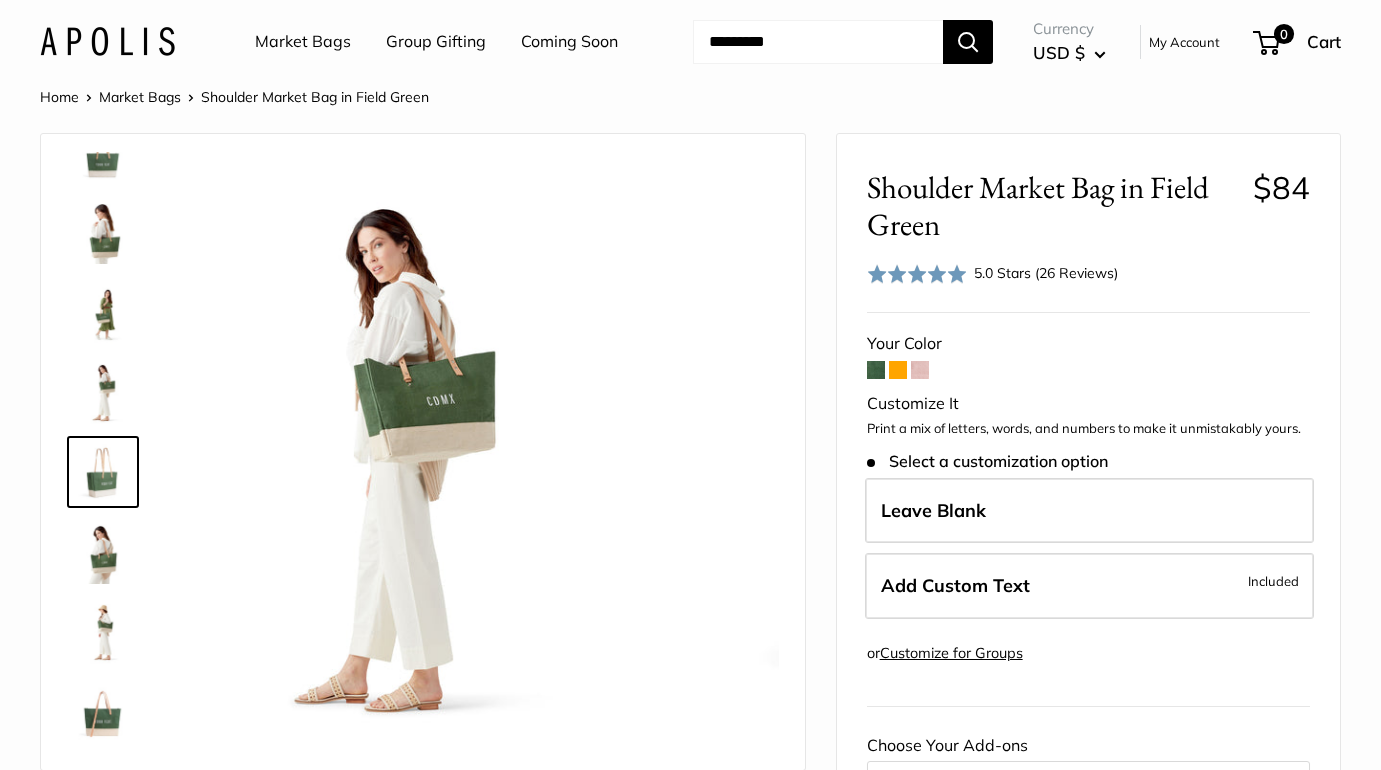 scroll, scrollTop: 62, scrollLeft: 0, axis: vertical 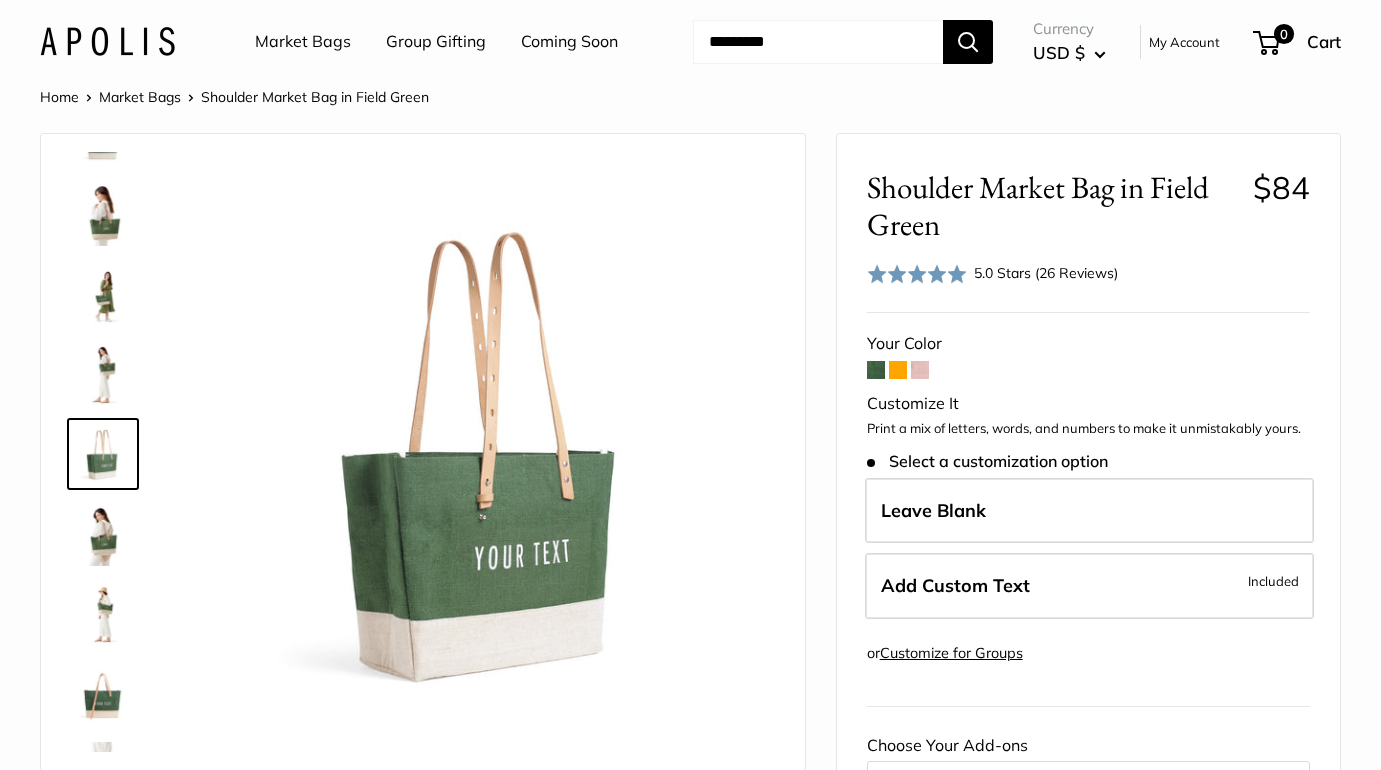 click at bounding box center [103, 374] 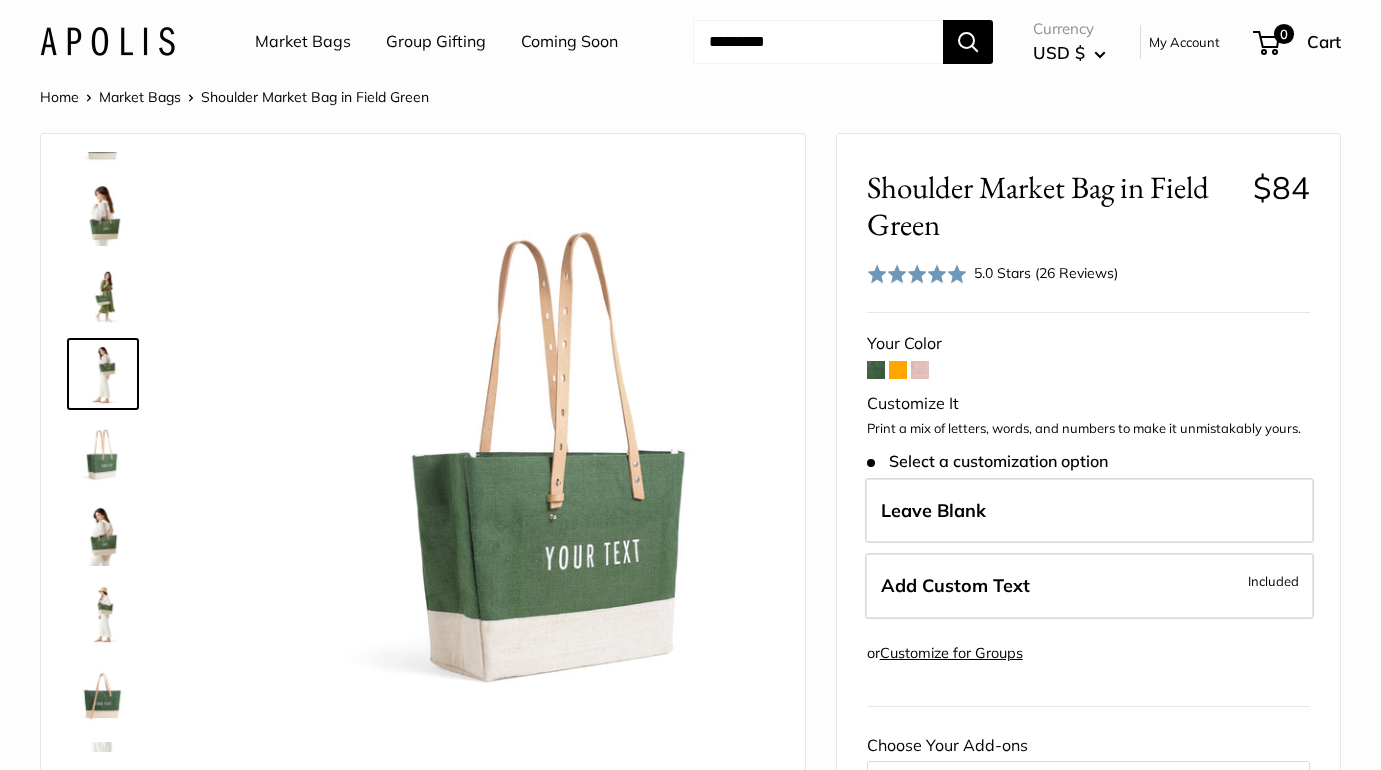 scroll, scrollTop: 0, scrollLeft: 0, axis: both 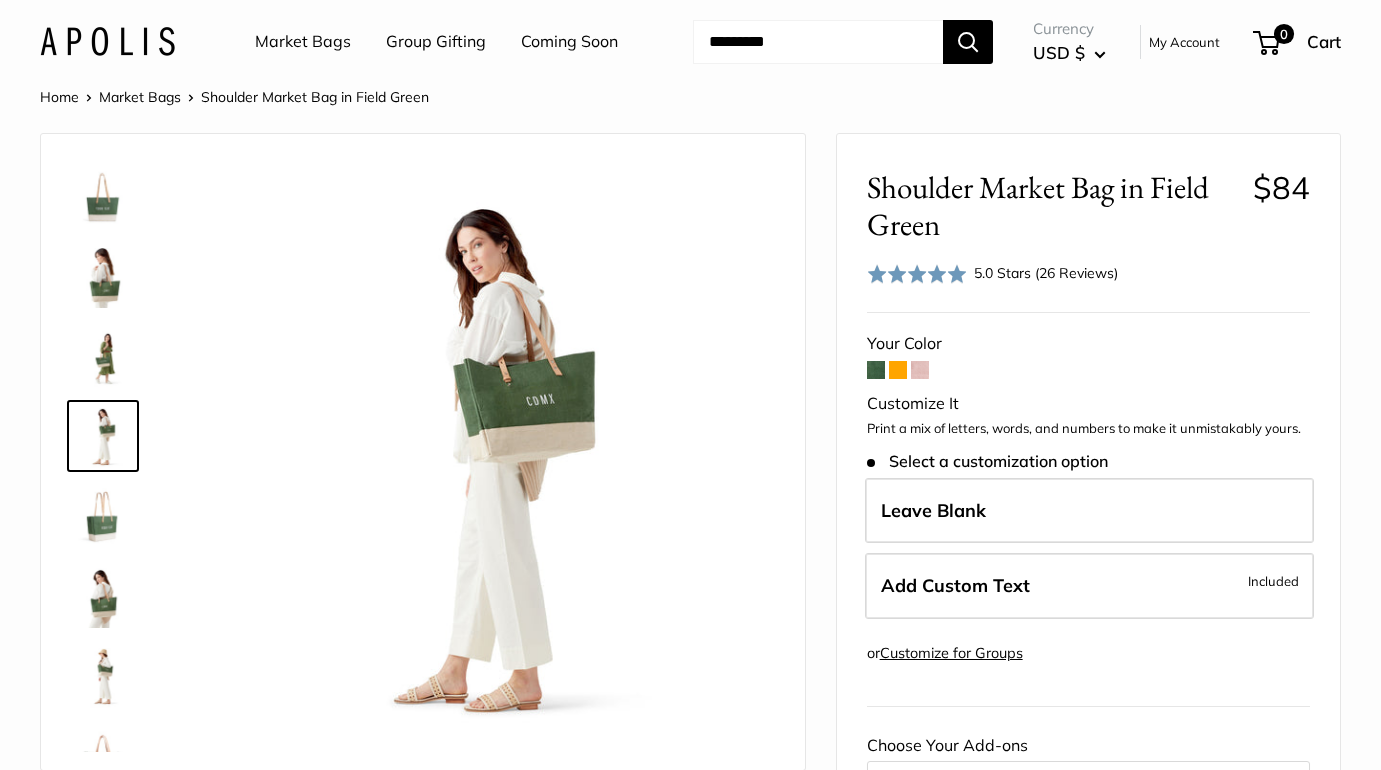 click at bounding box center (103, 276) 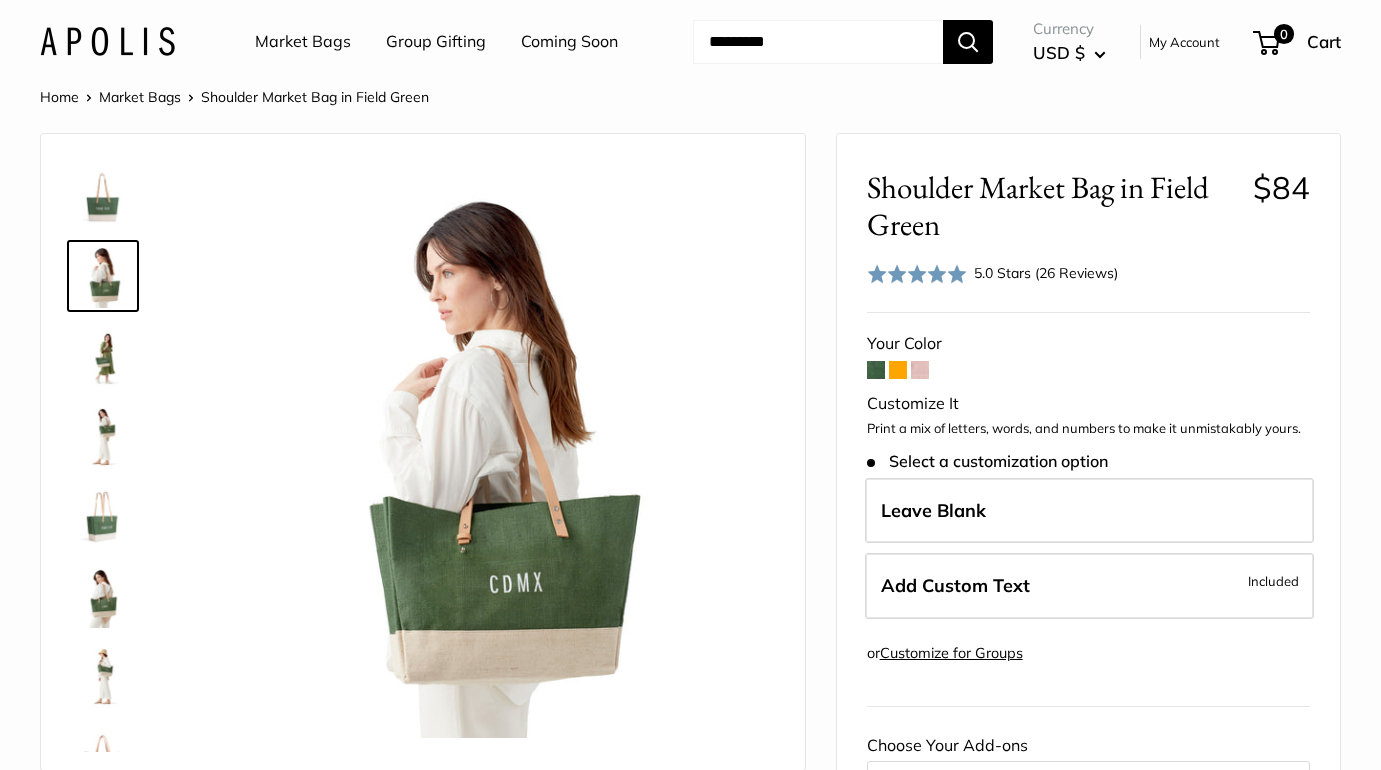 click at bounding box center (920, 370) 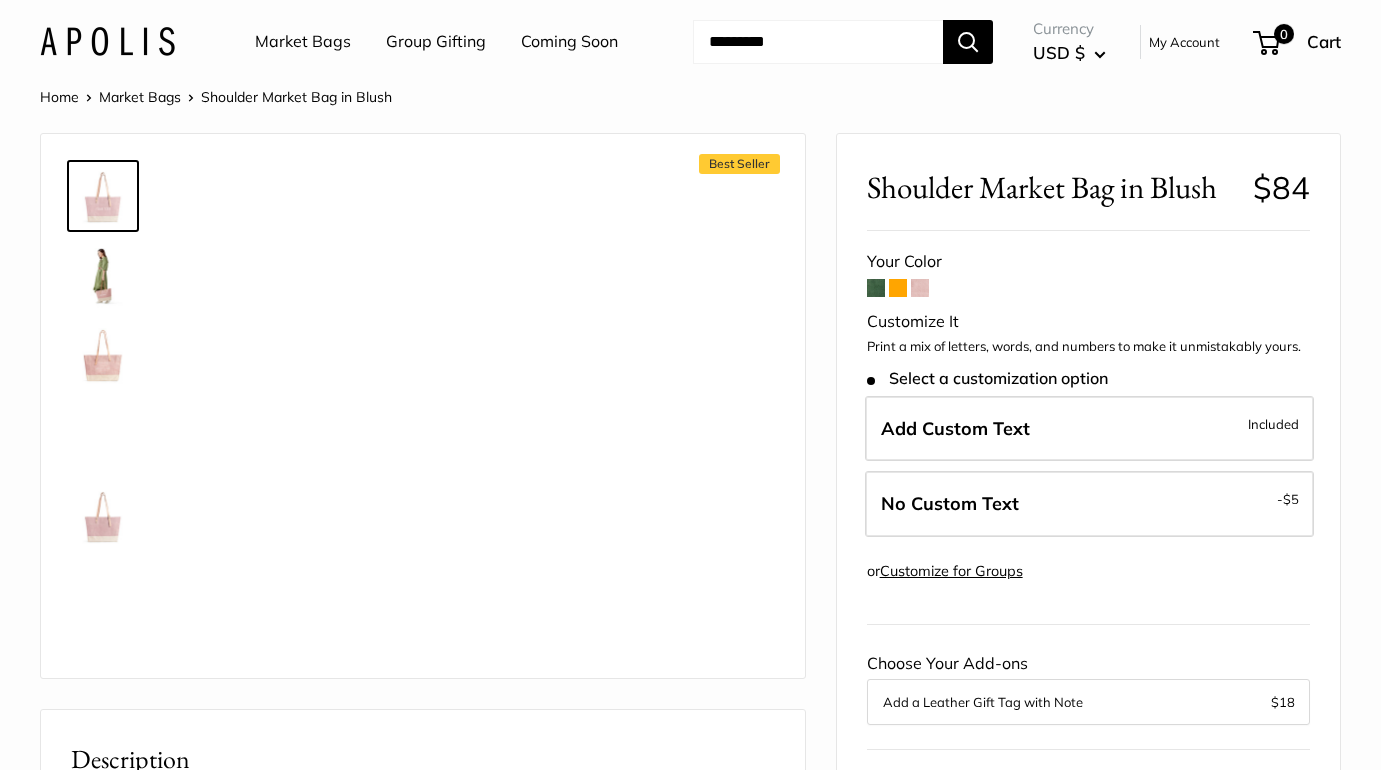 scroll, scrollTop: 0, scrollLeft: 0, axis: both 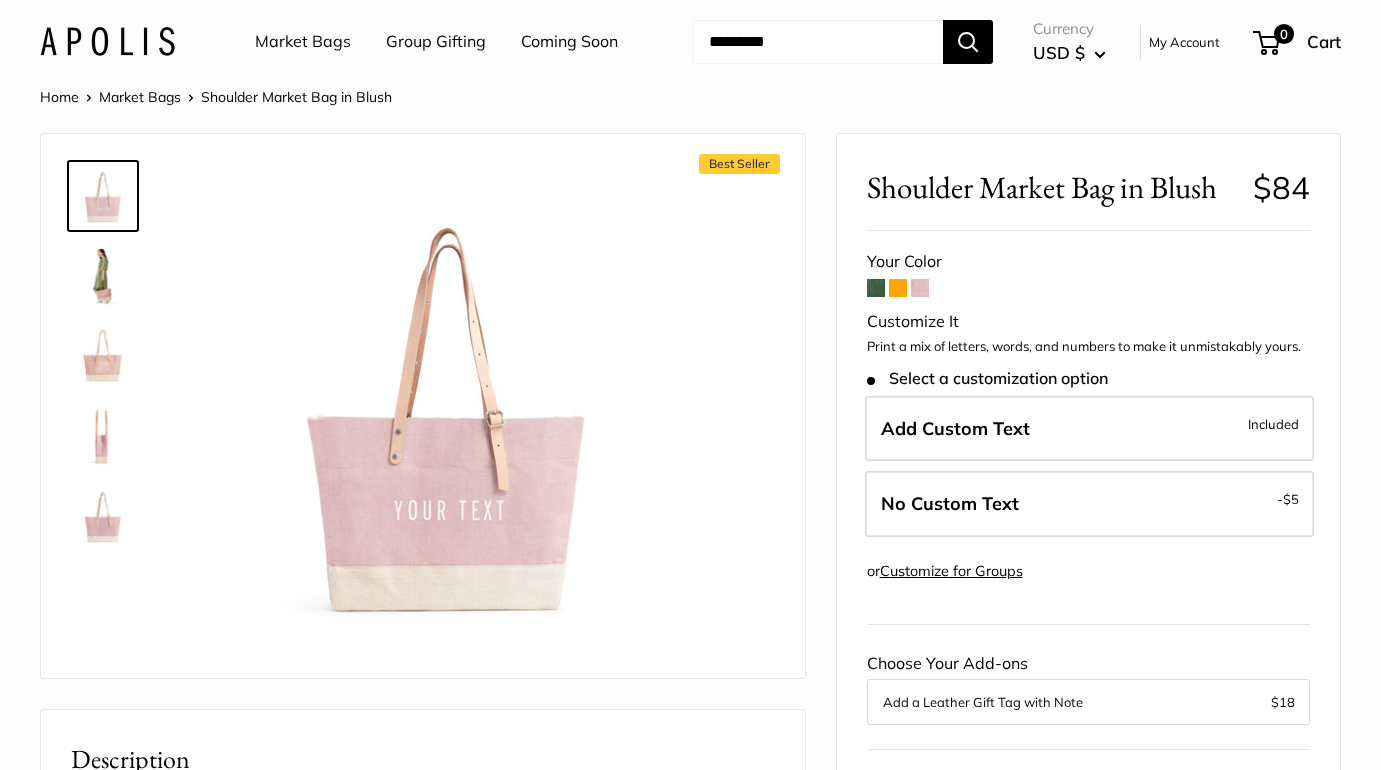 click at bounding box center [898, 288] 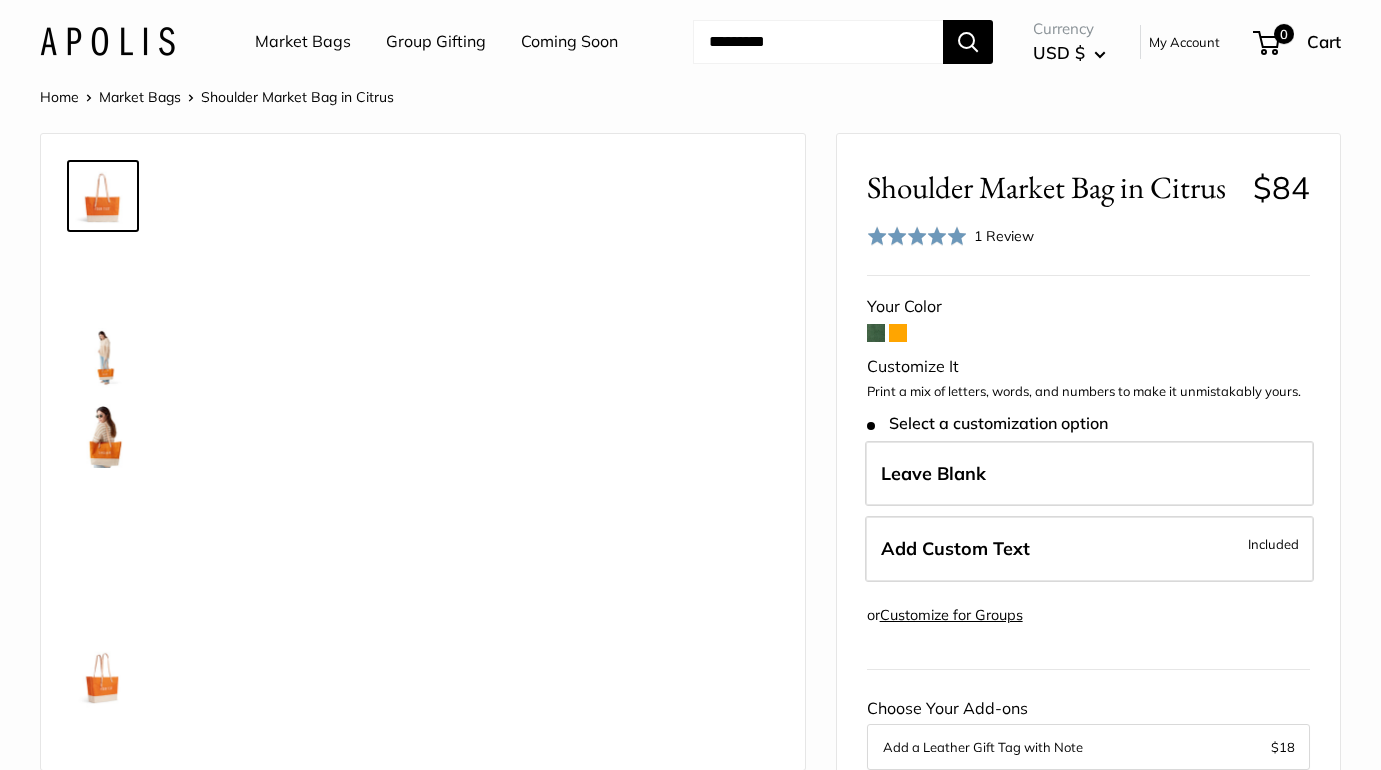 scroll, scrollTop: 0, scrollLeft: 0, axis: both 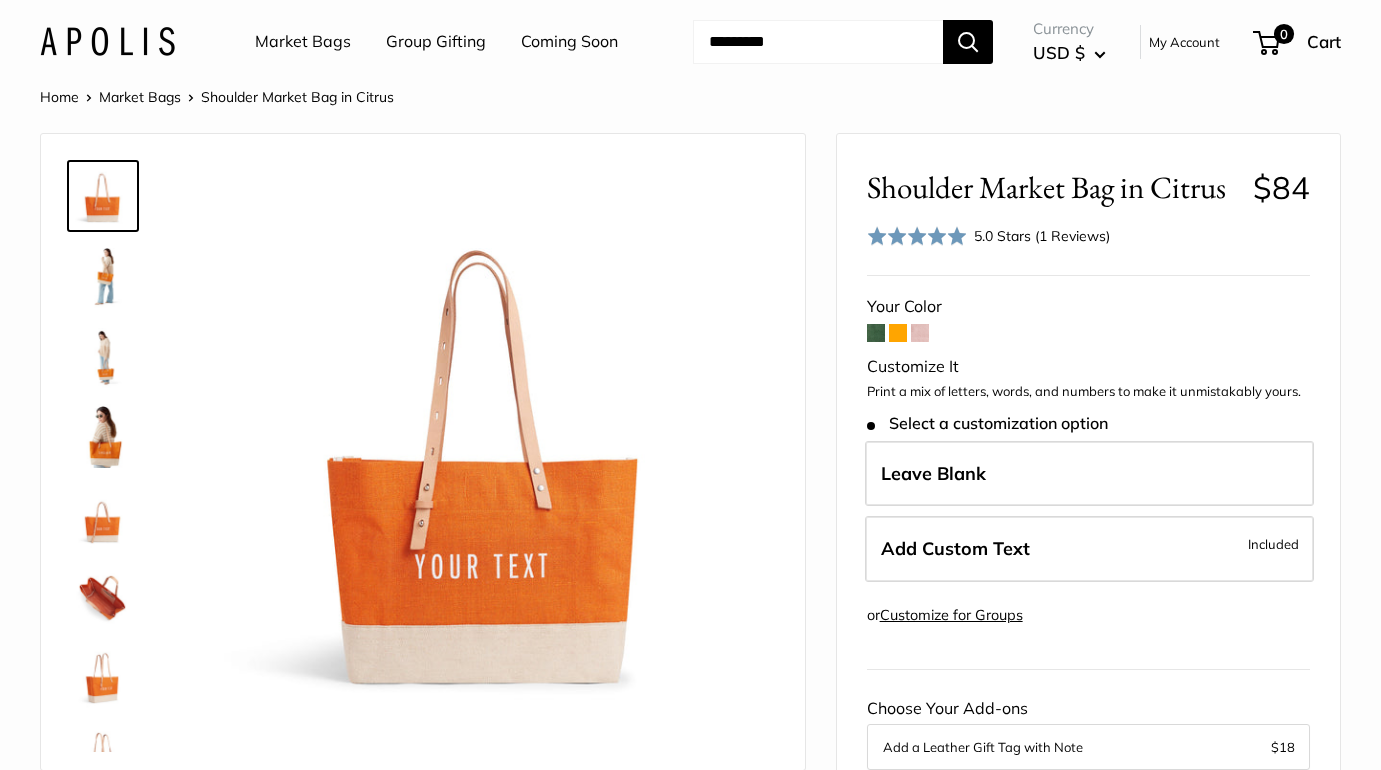 click at bounding box center [103, 436] 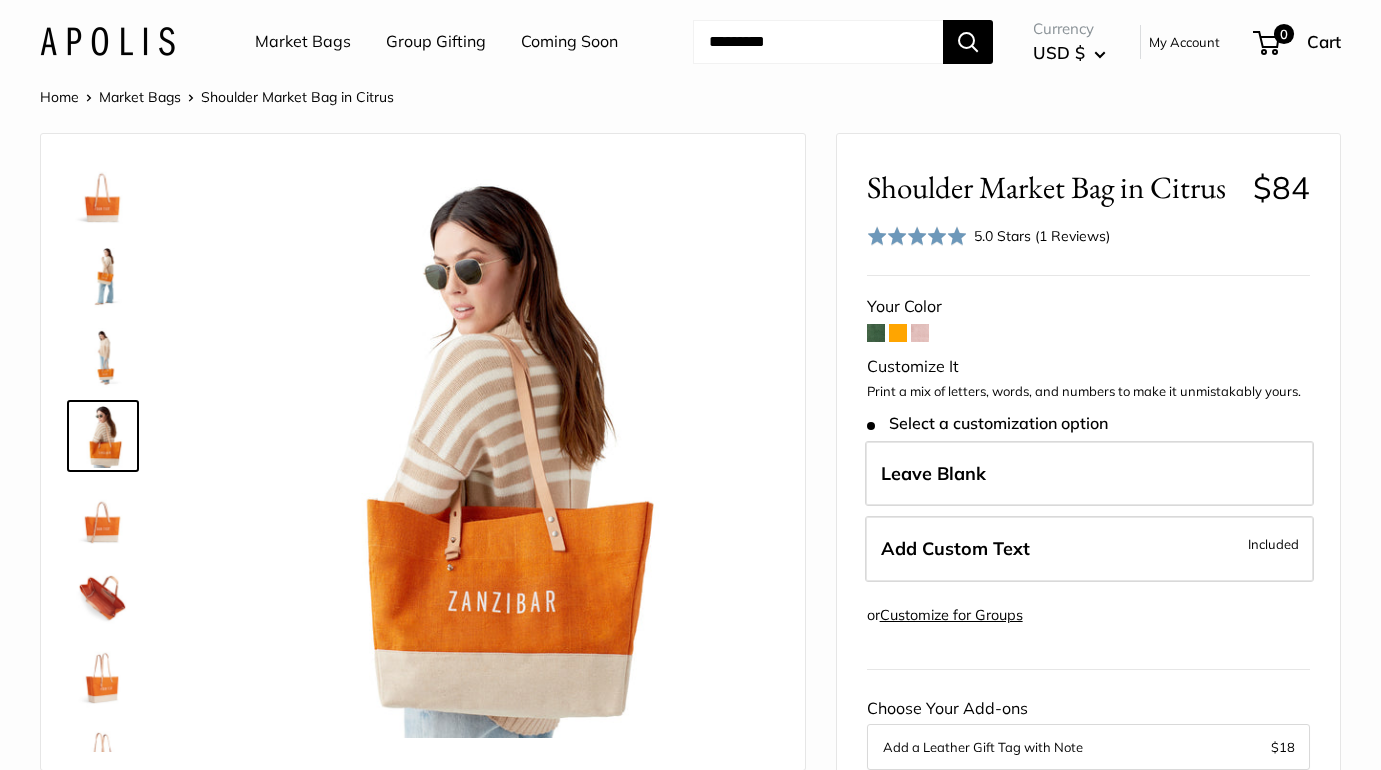 click at bounding box center (103, 356) 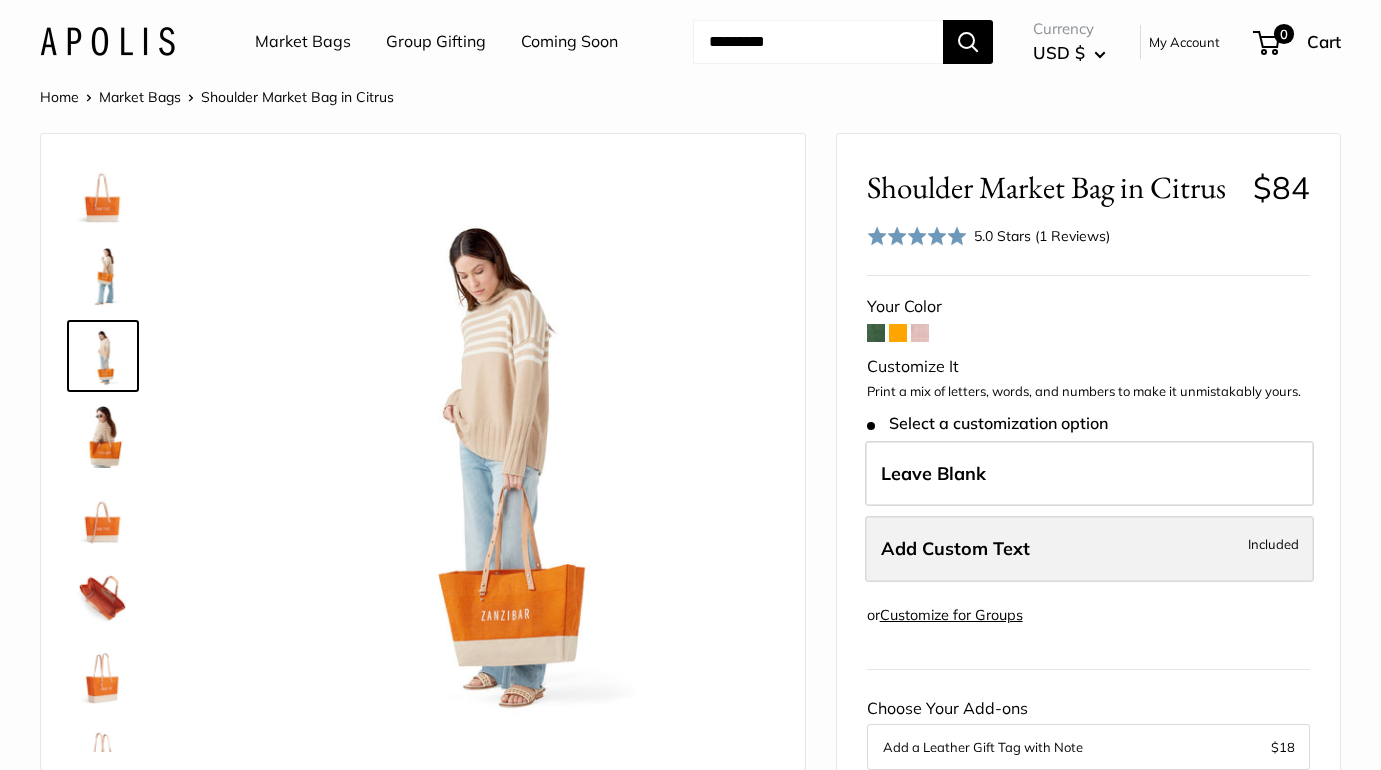 click on "Add Custom Text
Included" at bounding box center [1089, 549] 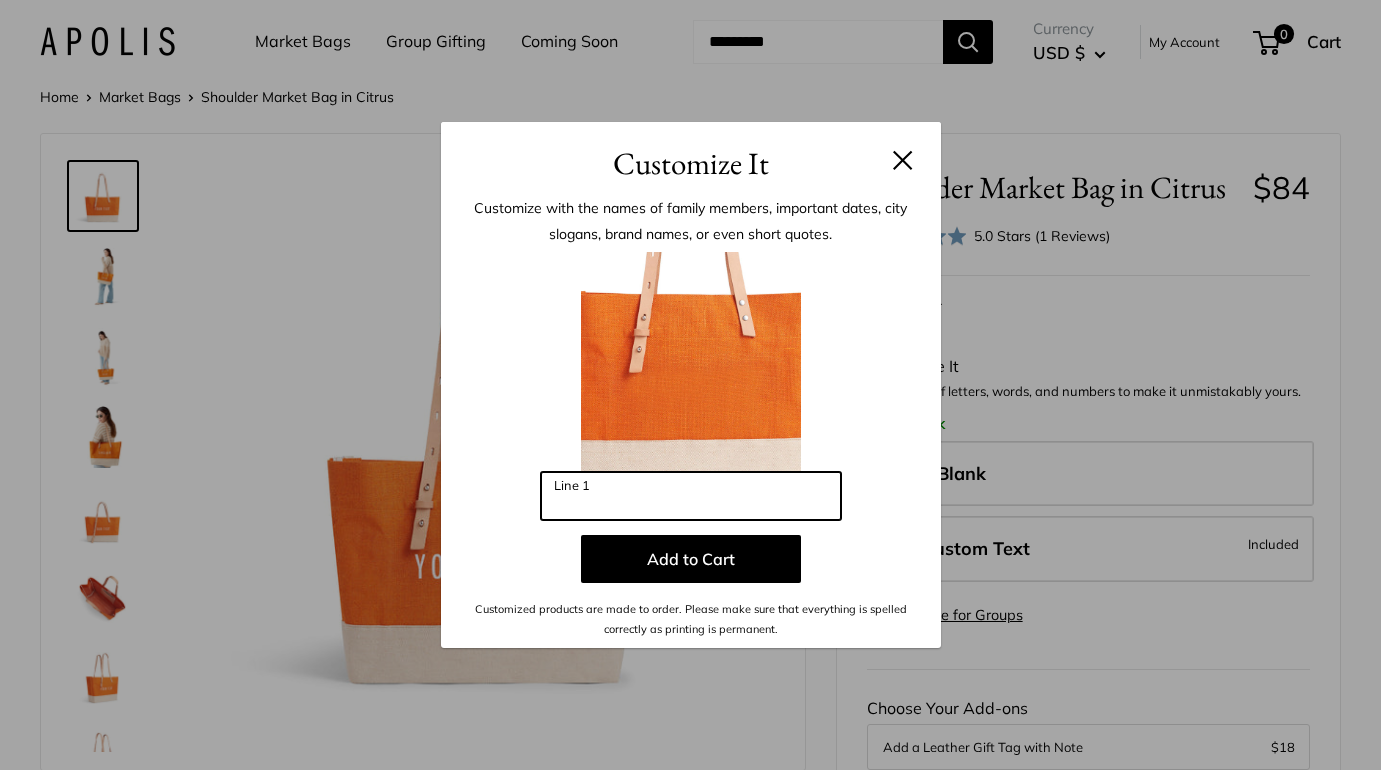 click on "Line 1" at bounding box center [691, 496] 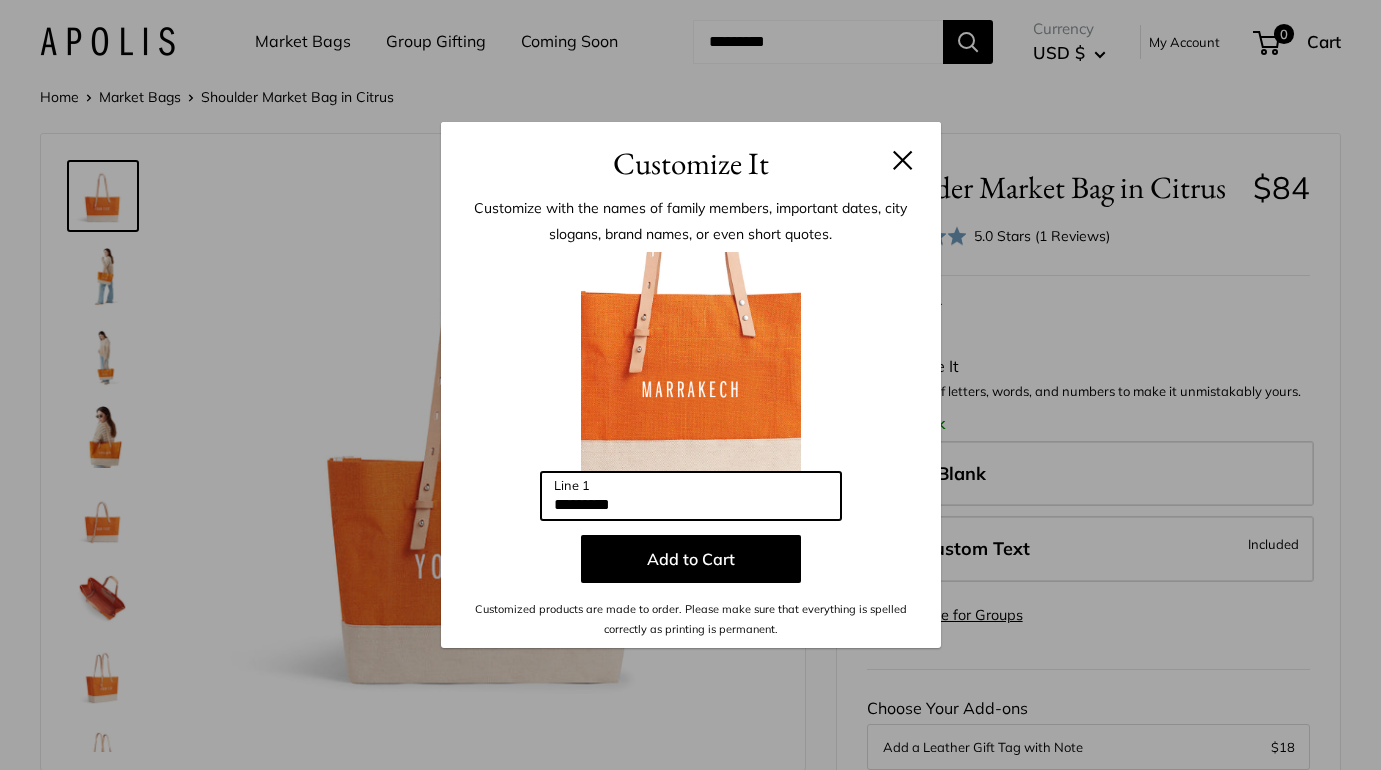 click on "*********" at bounding box center [691, 496] 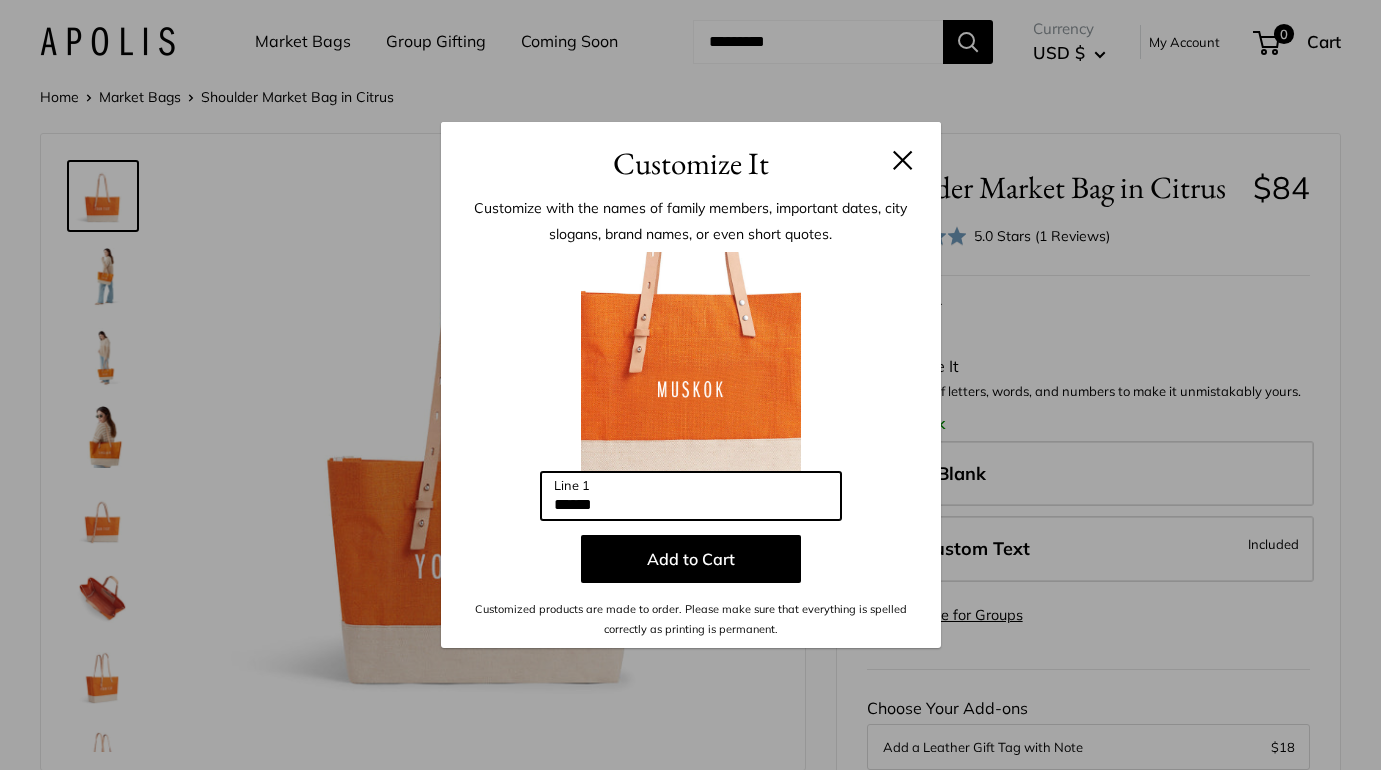 type on "*******" 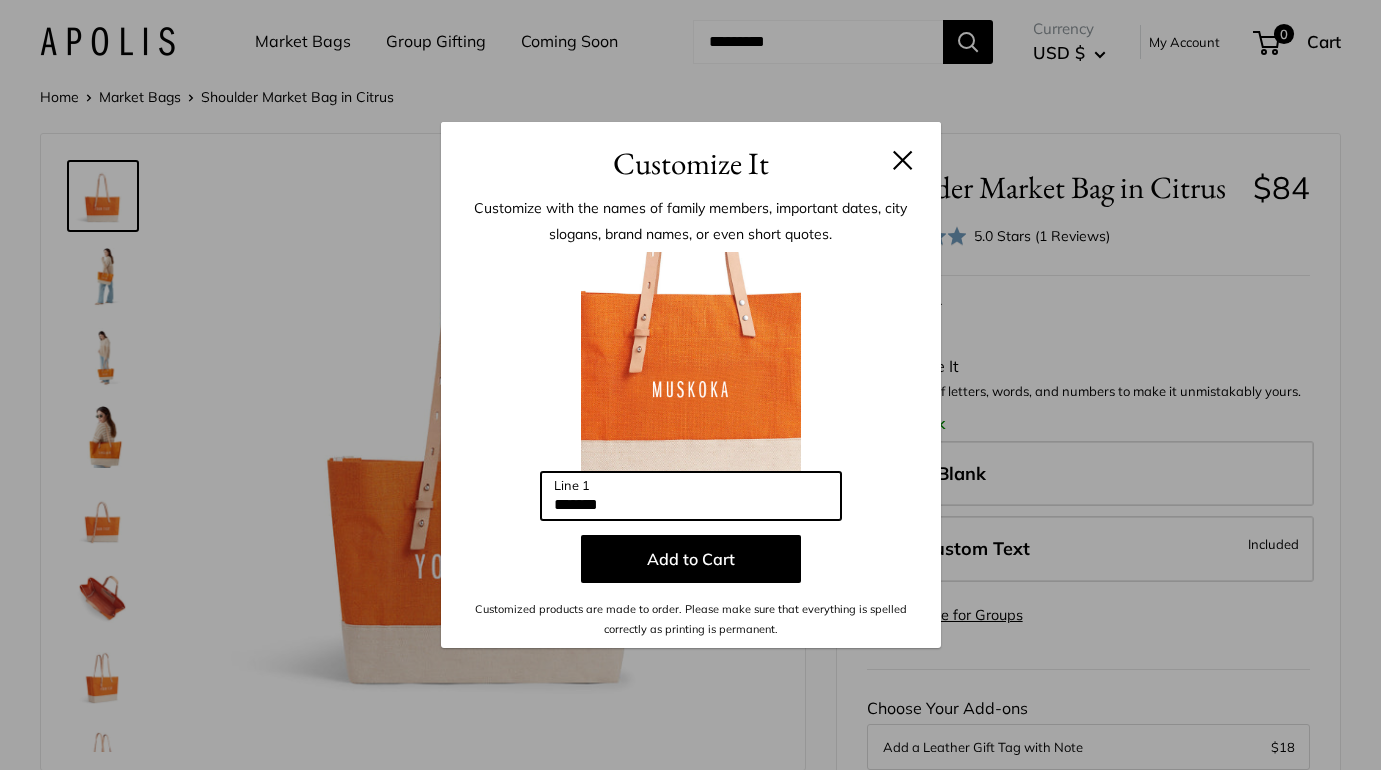 drag, startPoint x: 699, startPoint y: 498, endPoint x: 547, endPoint y: 506, distance: 152.21039 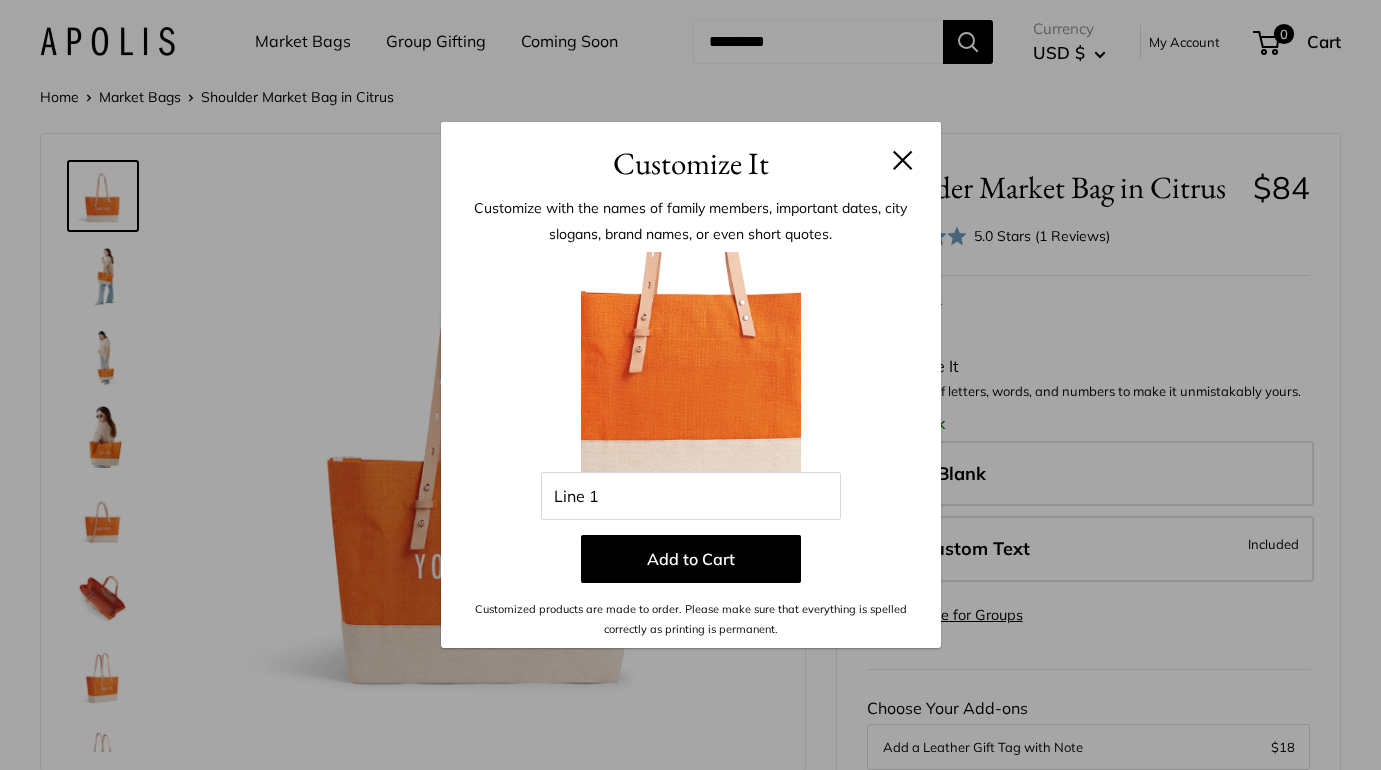 click on "Customize It
Customize with the names of family members, important dates, city slogans, brand names, or even short quotes.
Enter 10 letters
Line 1
Add to Cart
Customized products are made to order. Please make sure that everything is spelled correctly as printing is permanent." at bounding box center (690, 385) 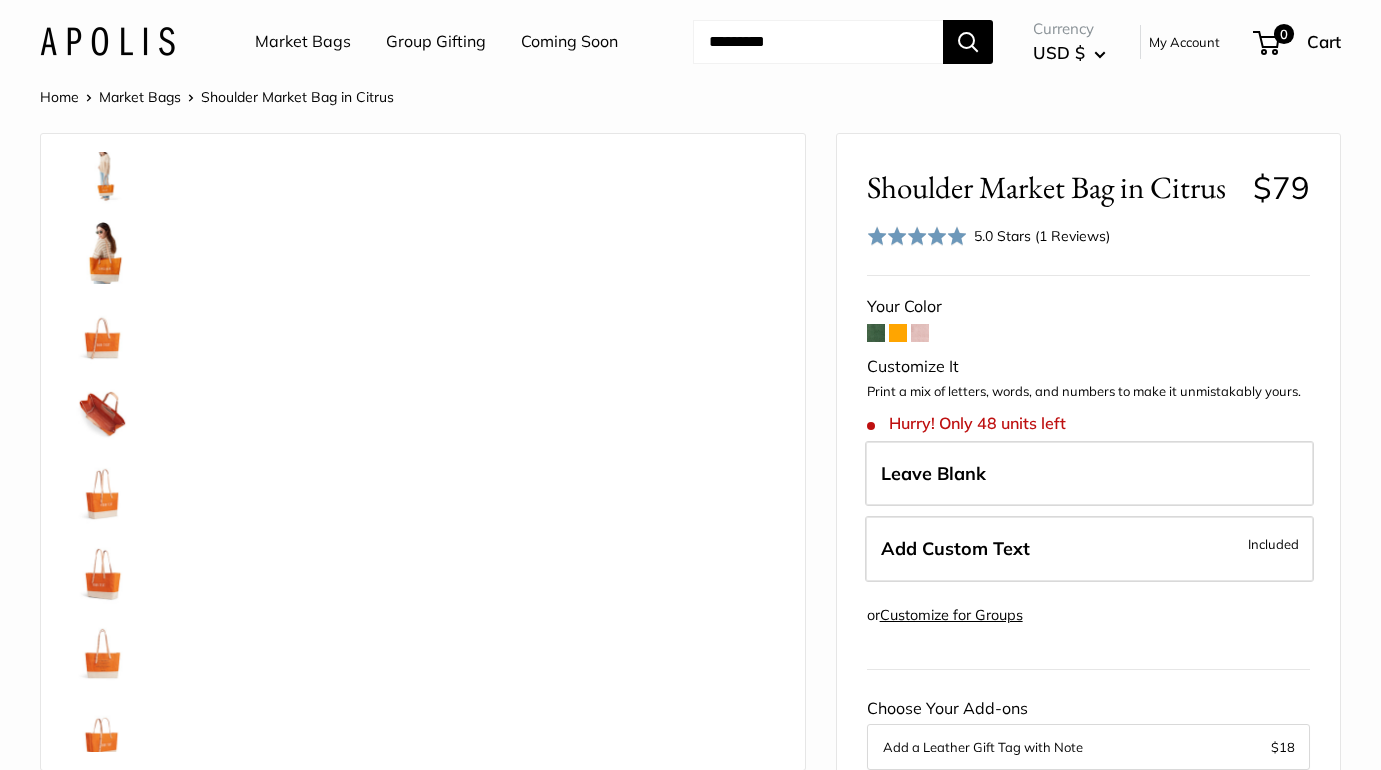 scroll, scrollTop: 288, scrollLeft: 0, axis: vertical 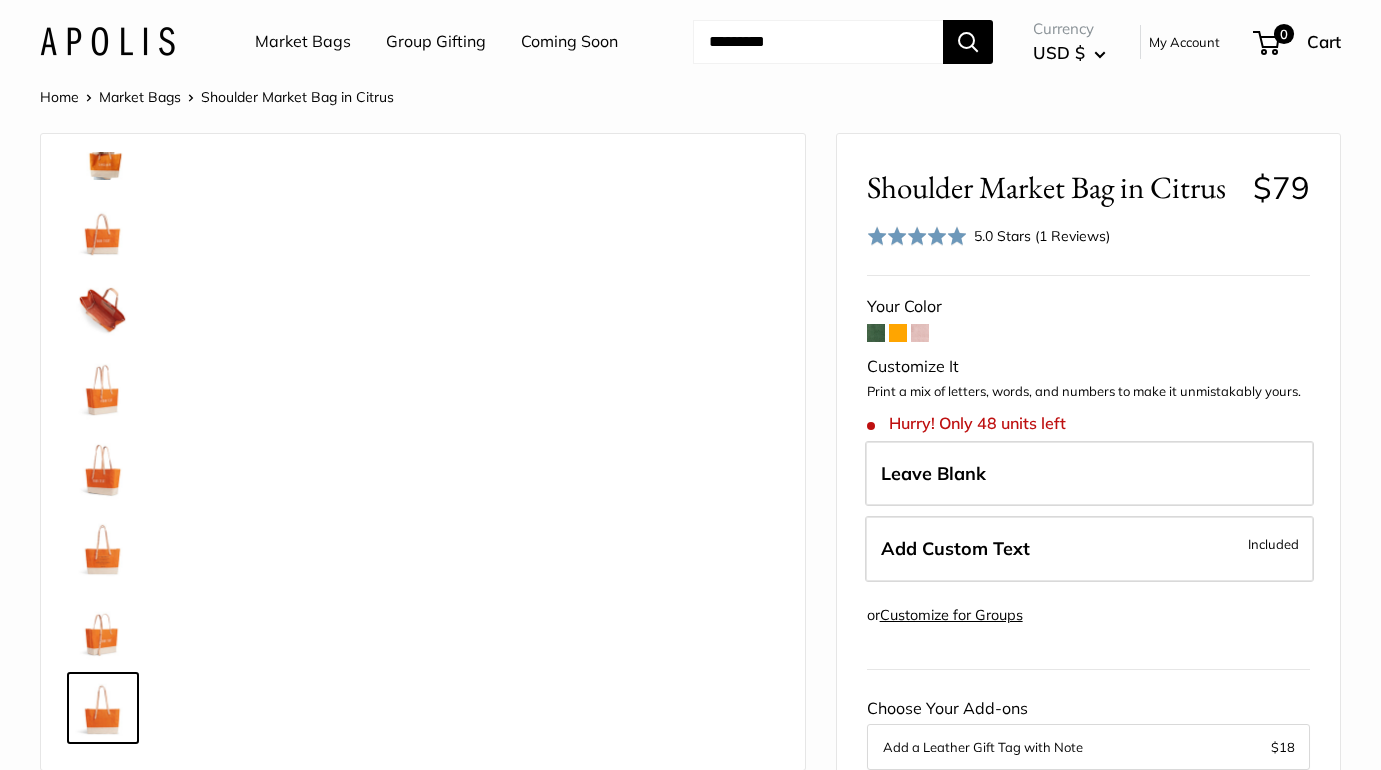 click at bounding box center (103, 228) 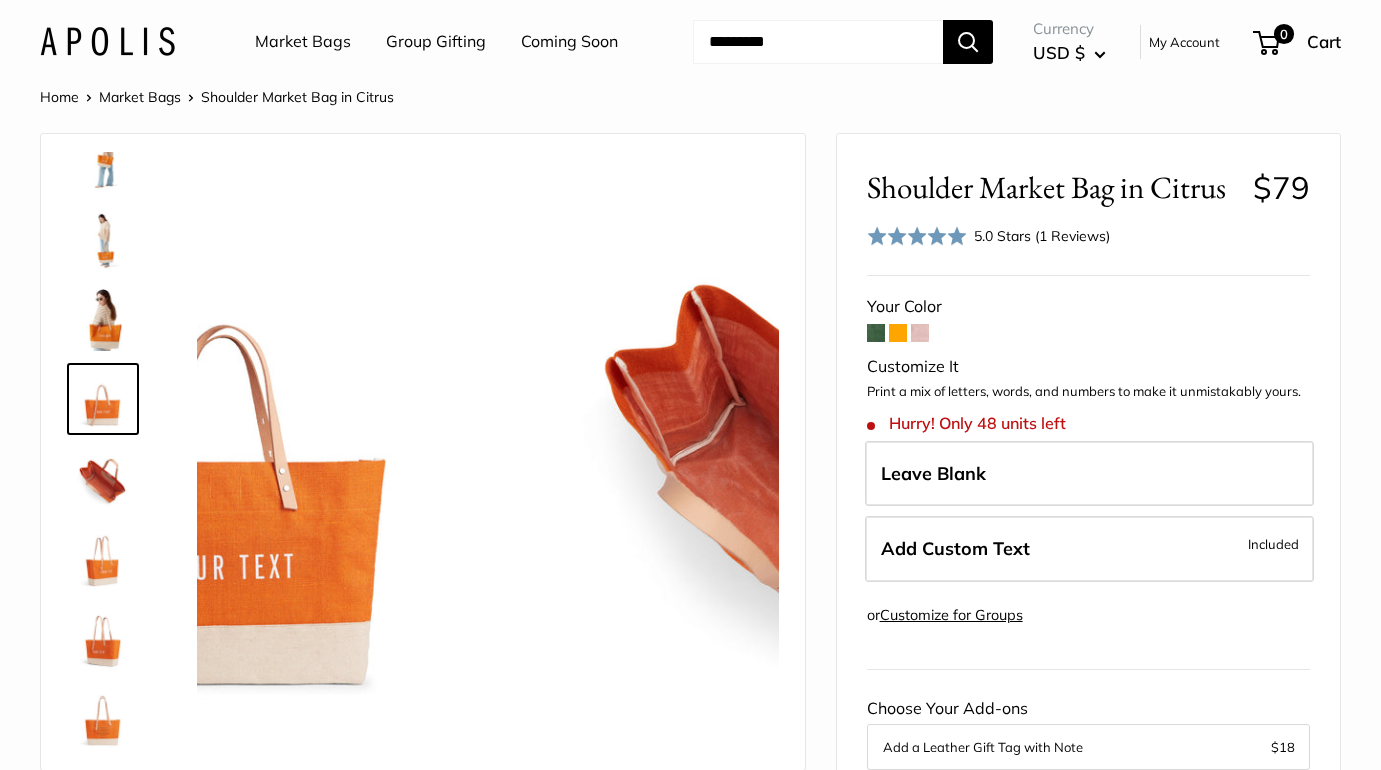 scroll, scrollTop: 62, scrollLeft: 0, axis: vertical 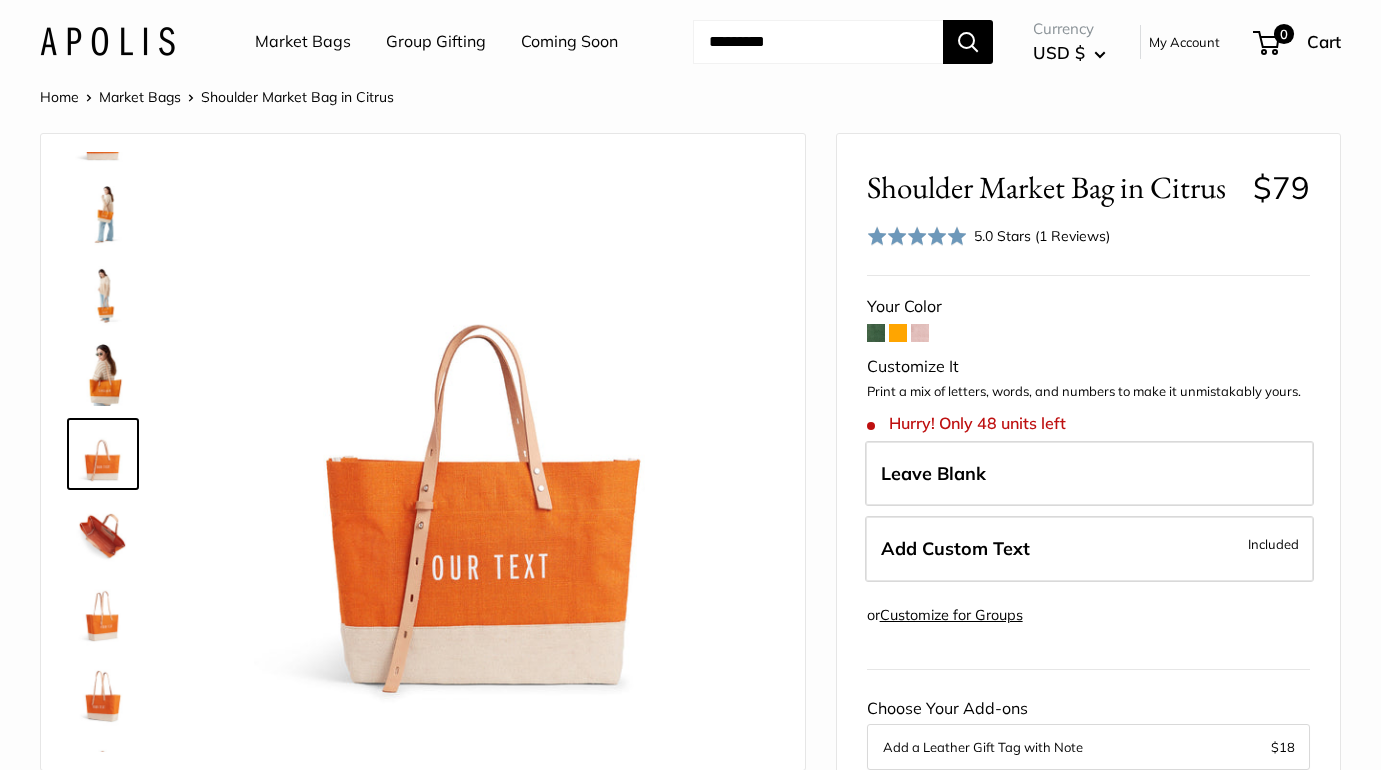 click at bounding box center [103, 614] 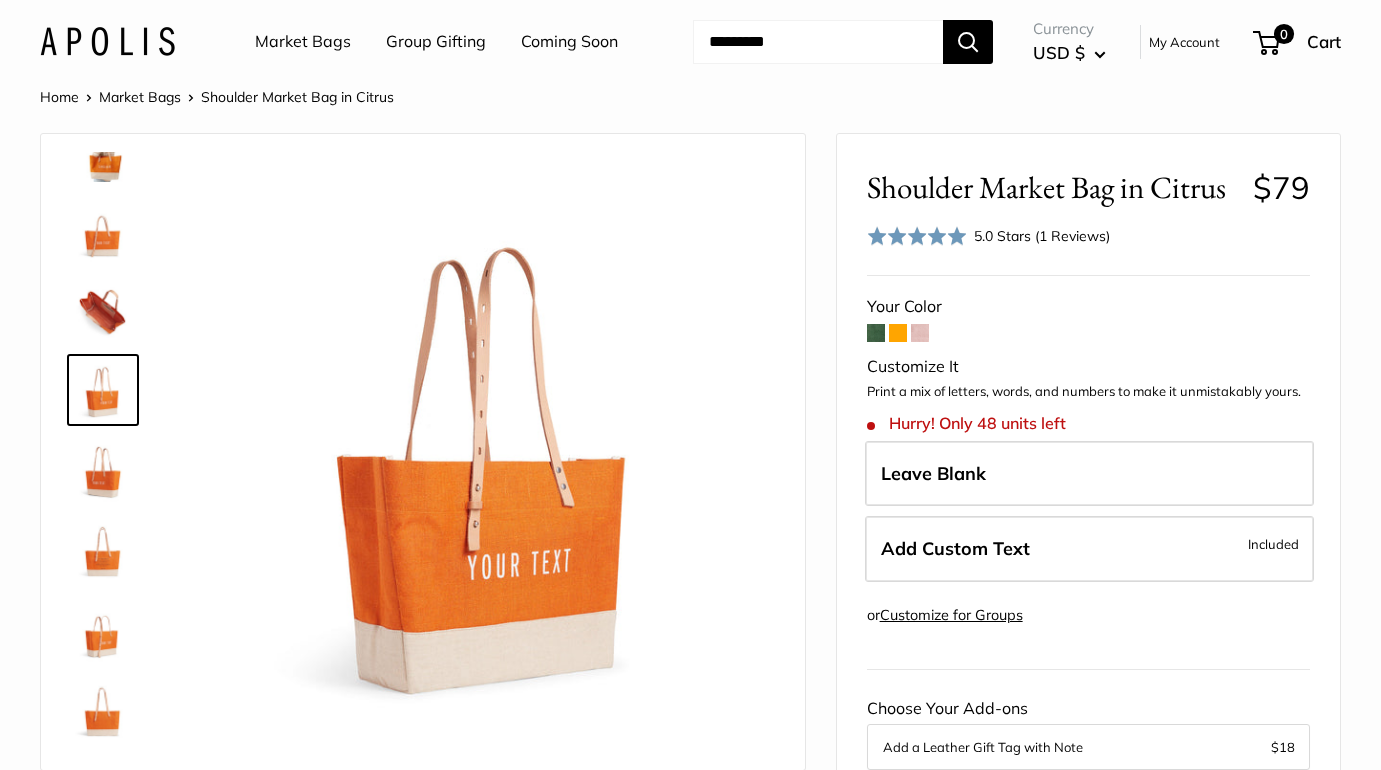 scroll, scrollTop: 288, scrollLeft: 0, axis: vertical 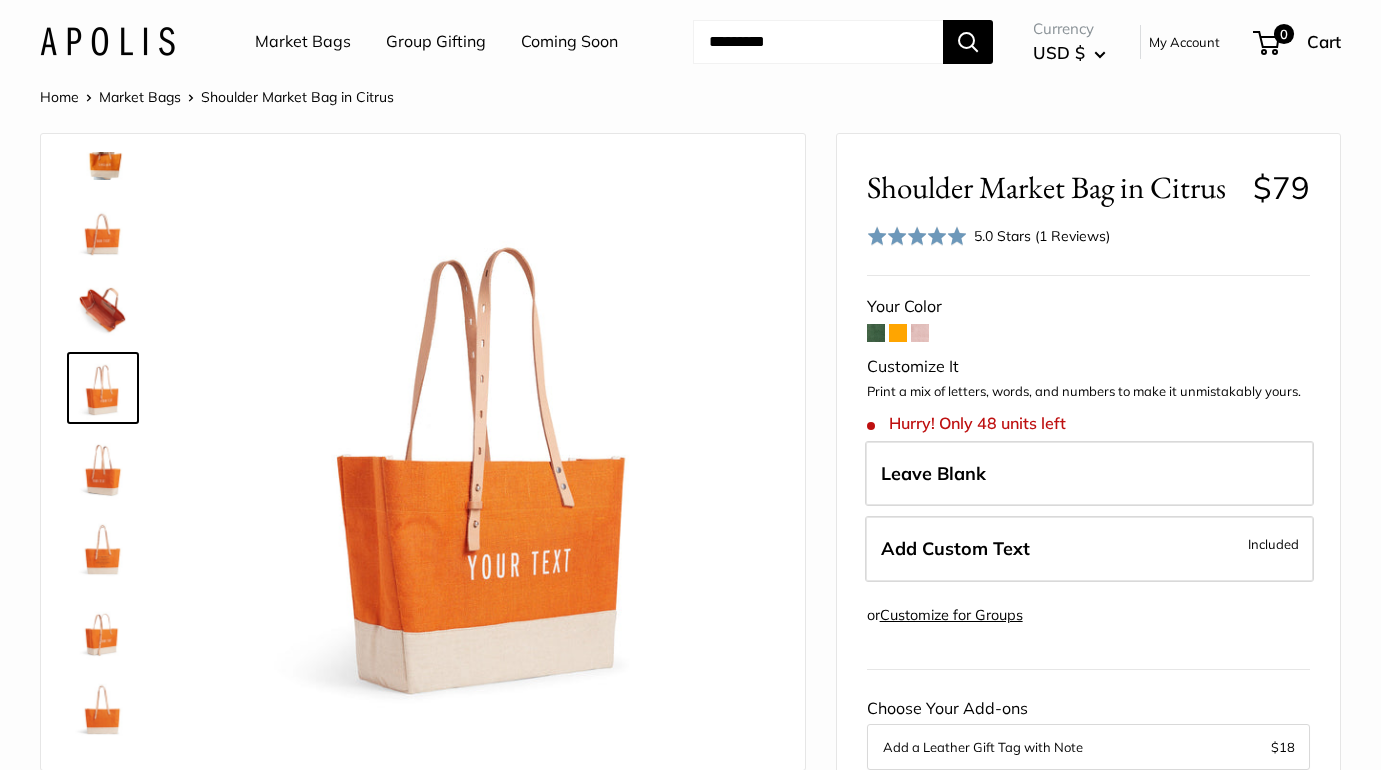 click at bounding box center (103, 548) 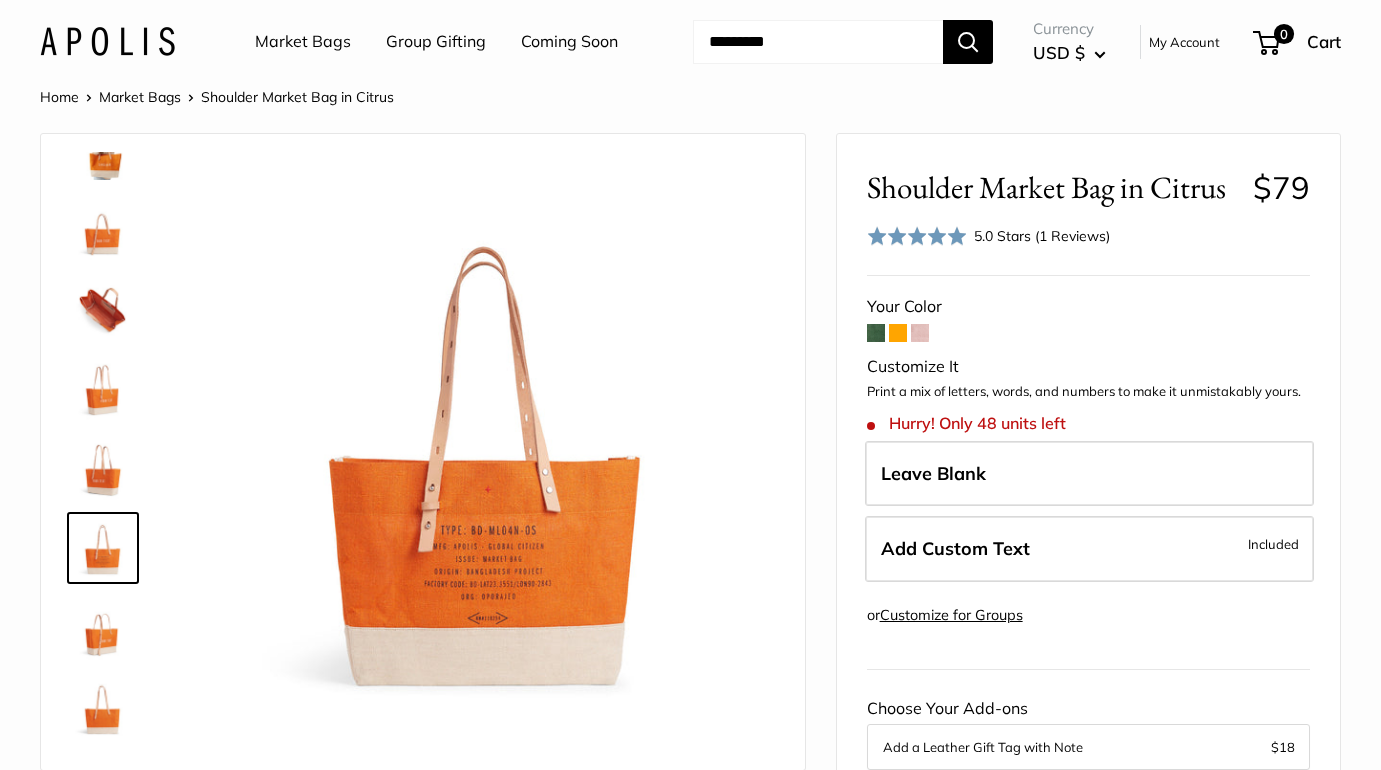 click at bounding box center [103, 628] 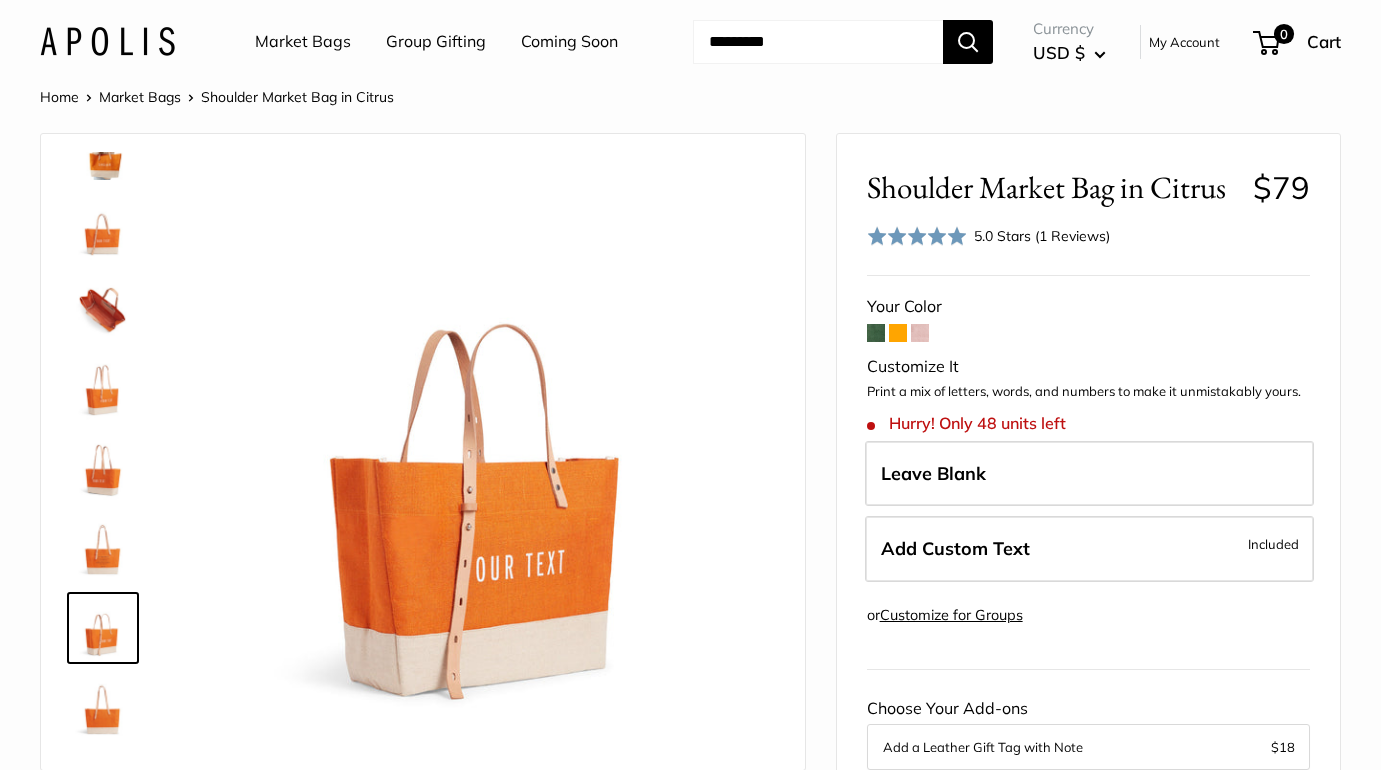 scroll, scrollTop: 287, scrollLeft: 0, axis: vertical 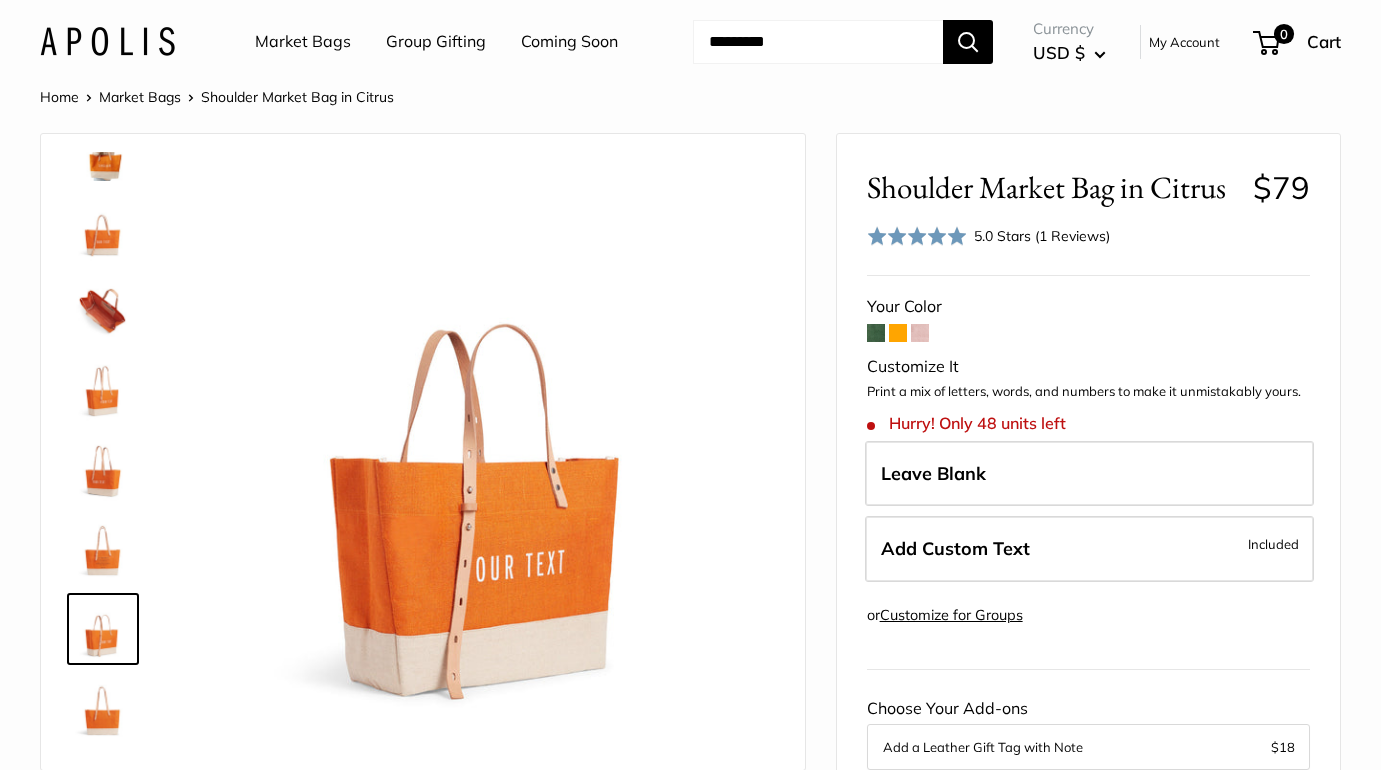 click at bounding box center [103, 709] 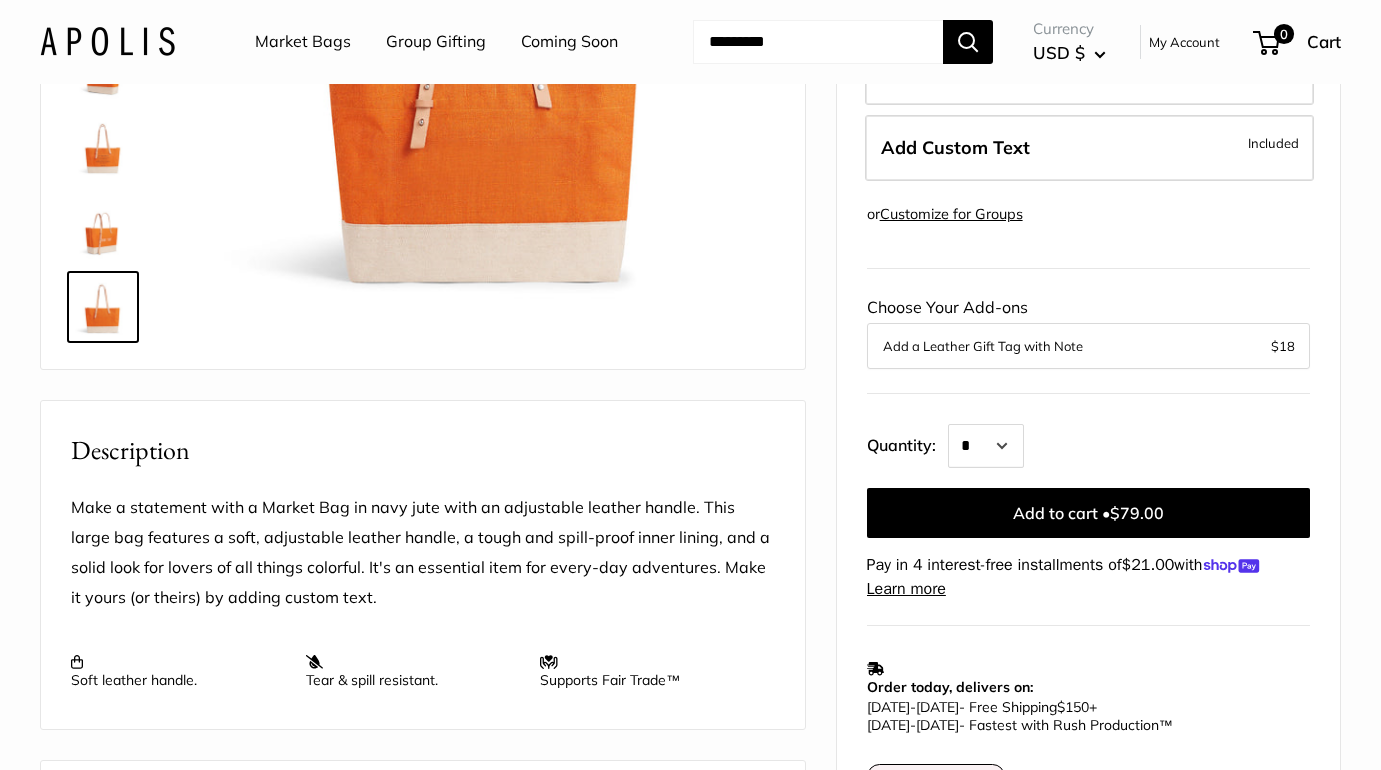 scroll, scrollTop: 402, scrollLeft: 0, axis: vertical 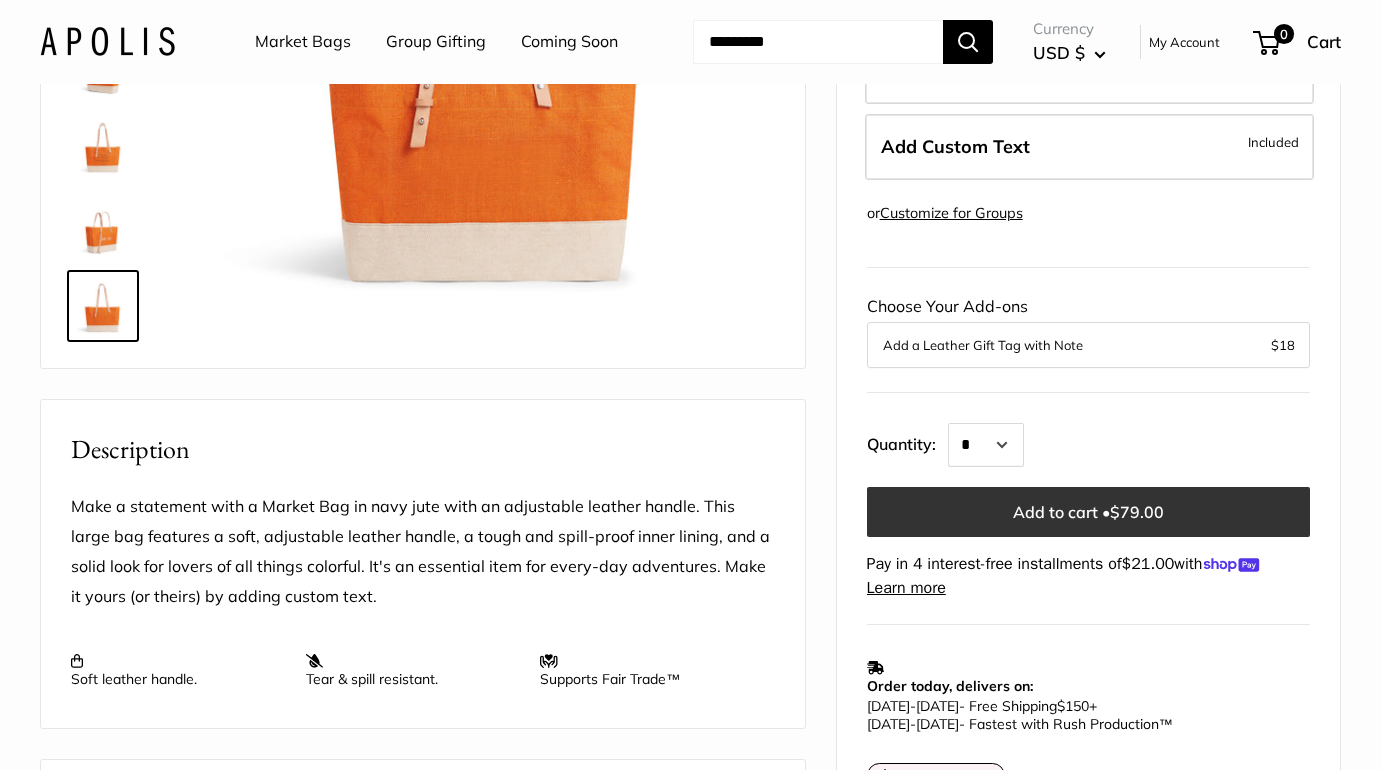 click on "Add to cart •  $79.00" at bounding box center [1088, 512] 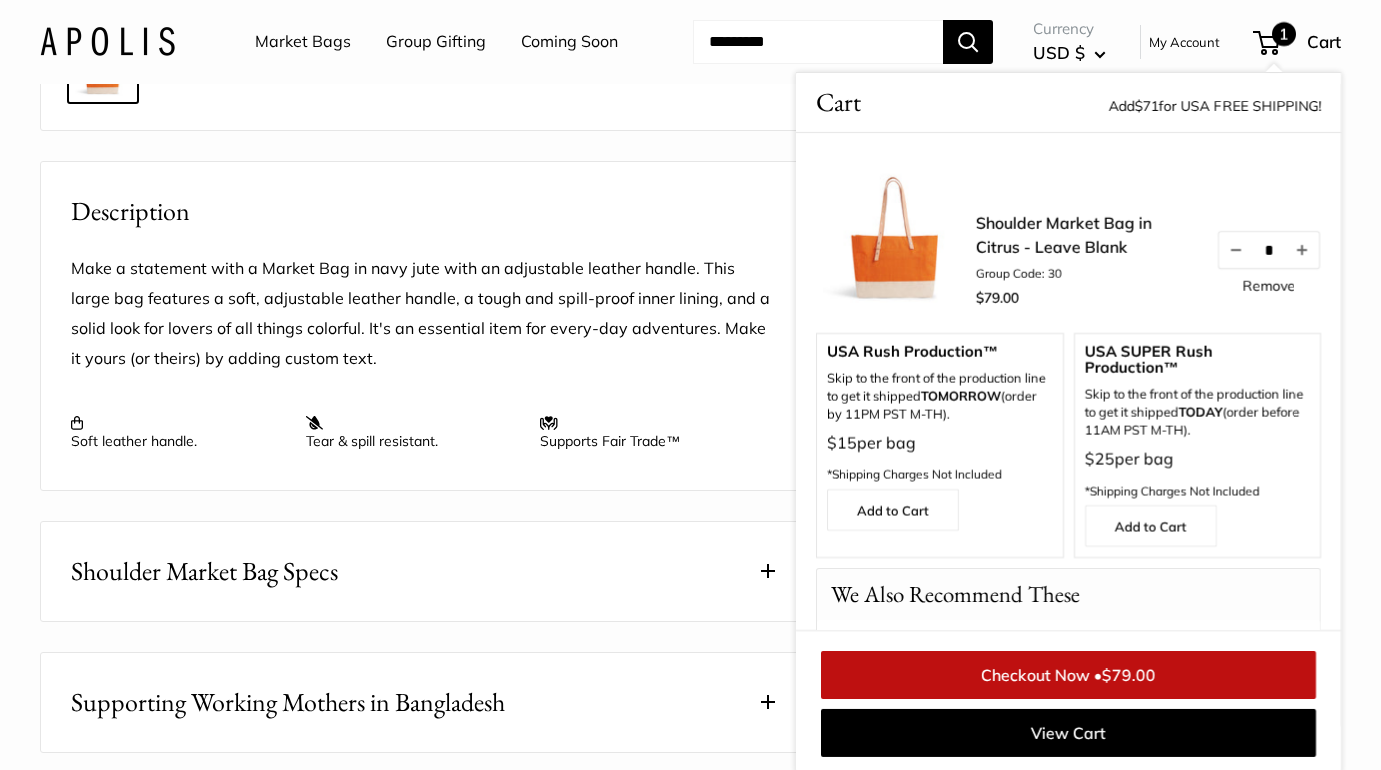 scroll, scrollTop: 643, scrollLeft: 0, axis: vertical 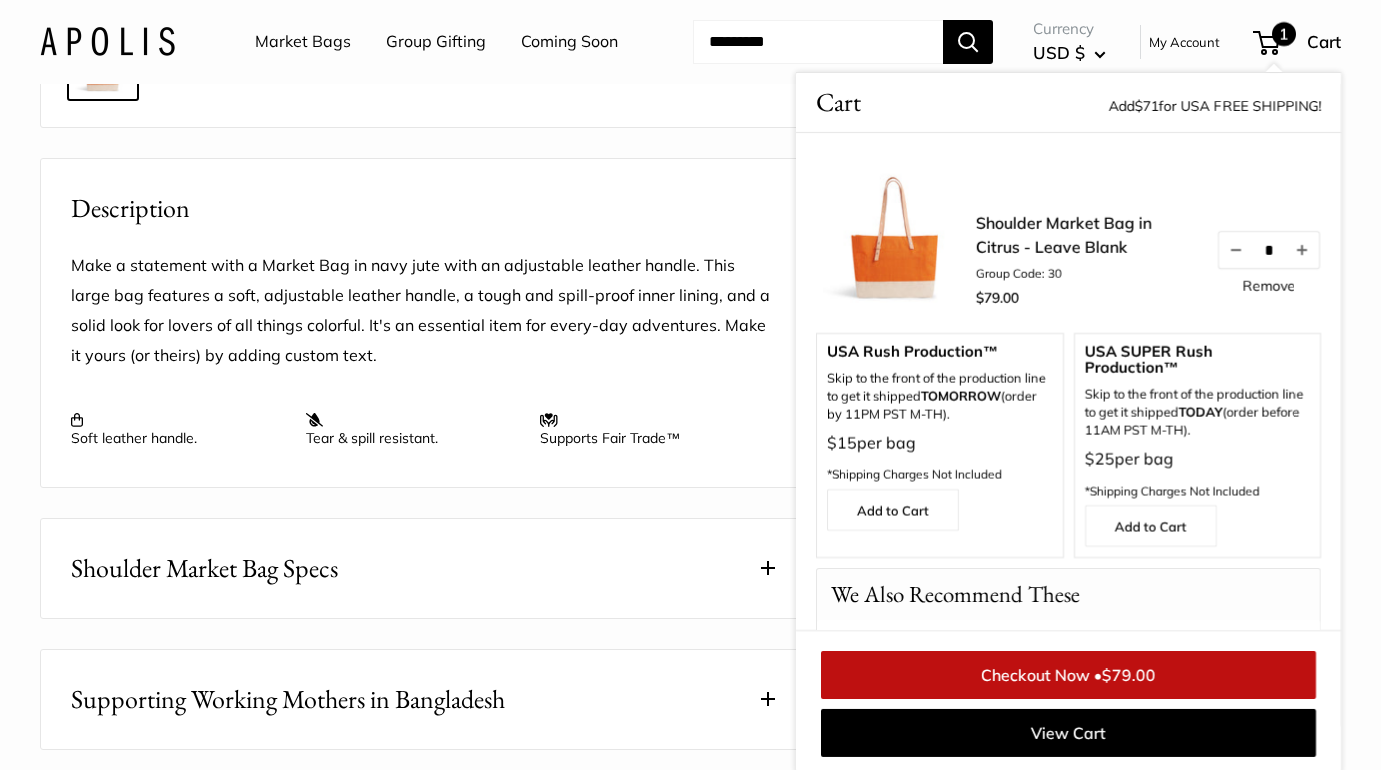 click on "Make a statement with a Market Bag in navy jute with an adjustable leather handle. This large bag features a soft, adjustable leather handle, a tough and spill-proof inner lining, and a solid look for lovers of all things colorful. It's an essential item for every-day adventures. Make it yours (or theirs) by adding custom text.
Soft leather handle.
Tear & spill resistant.
Supports Fair Trade™
View more" at bounding box center (423, 357) 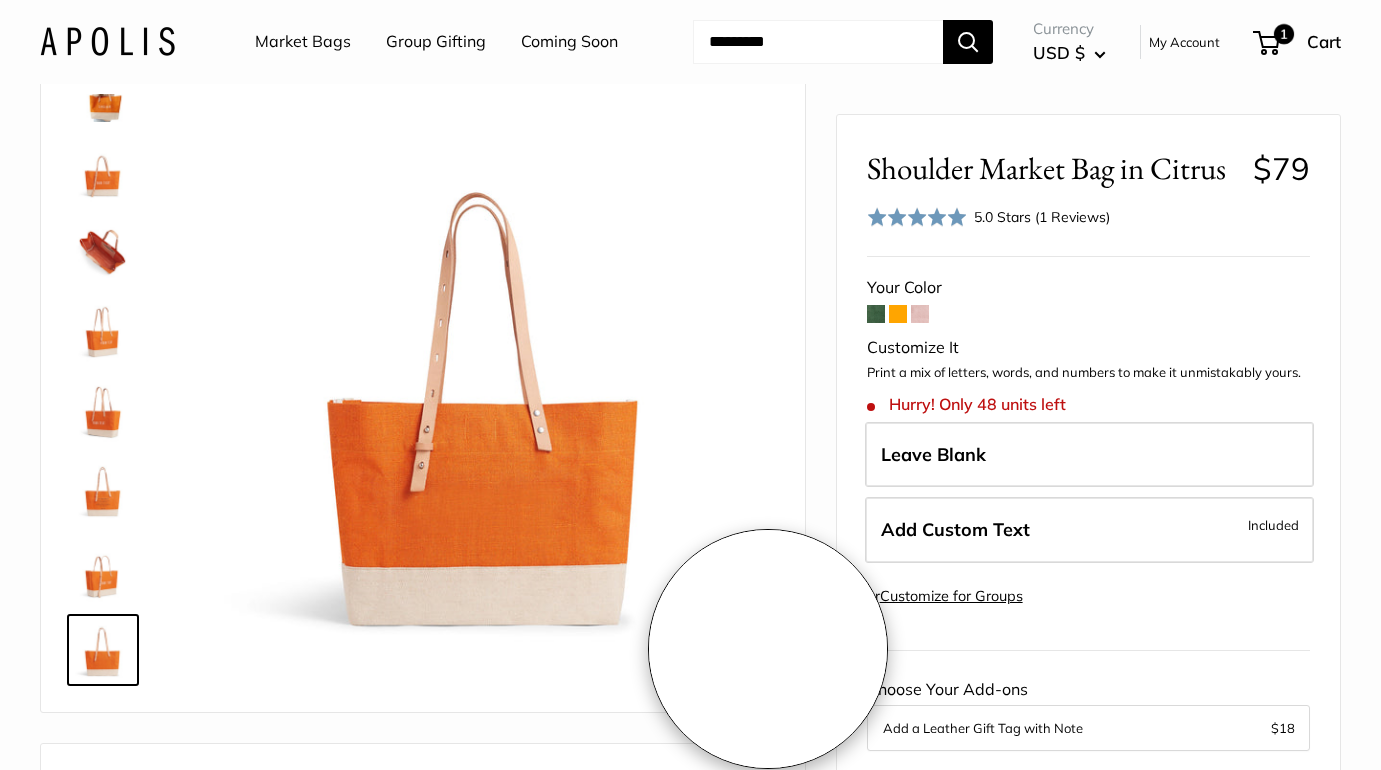 scroll, scrollTop: 0, scrollLeft: 0, axis: both 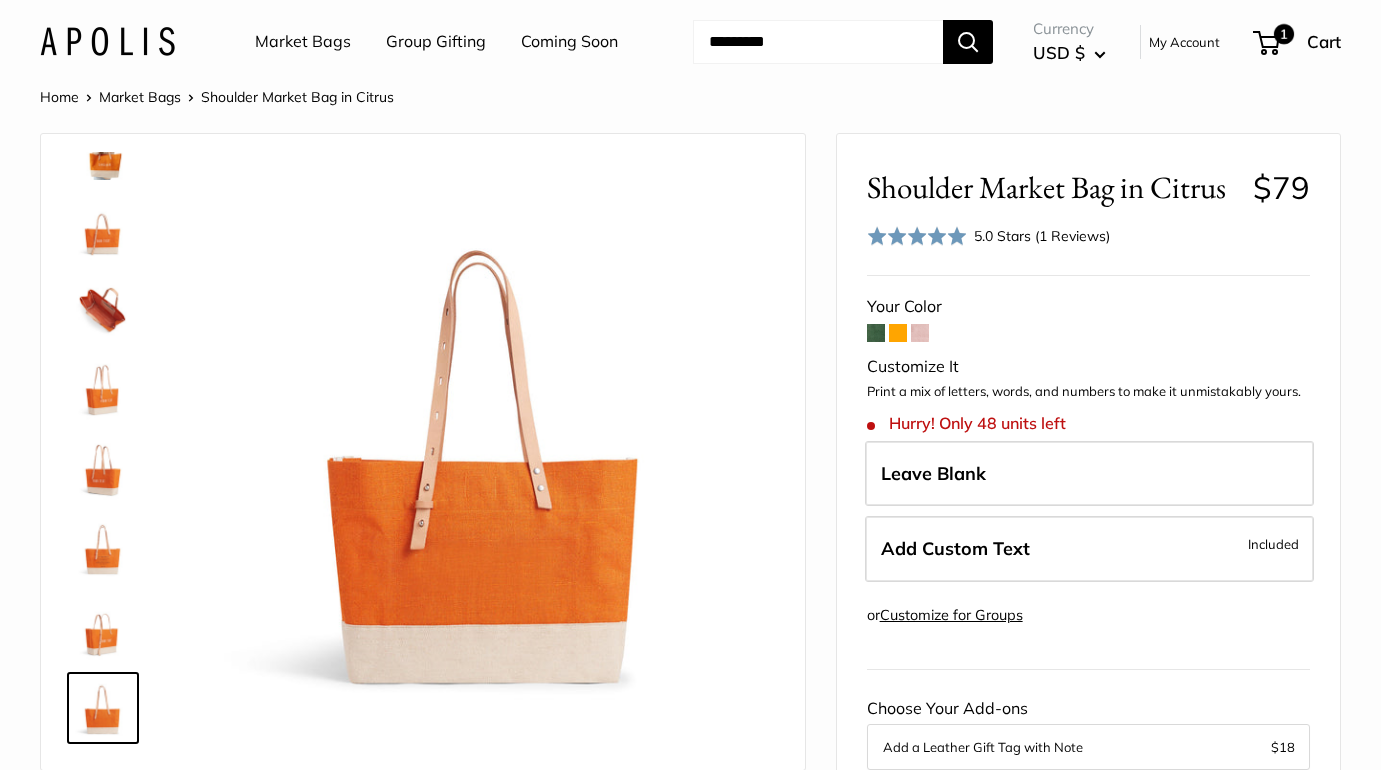 click on "Home" at bounding box center (59, 97) 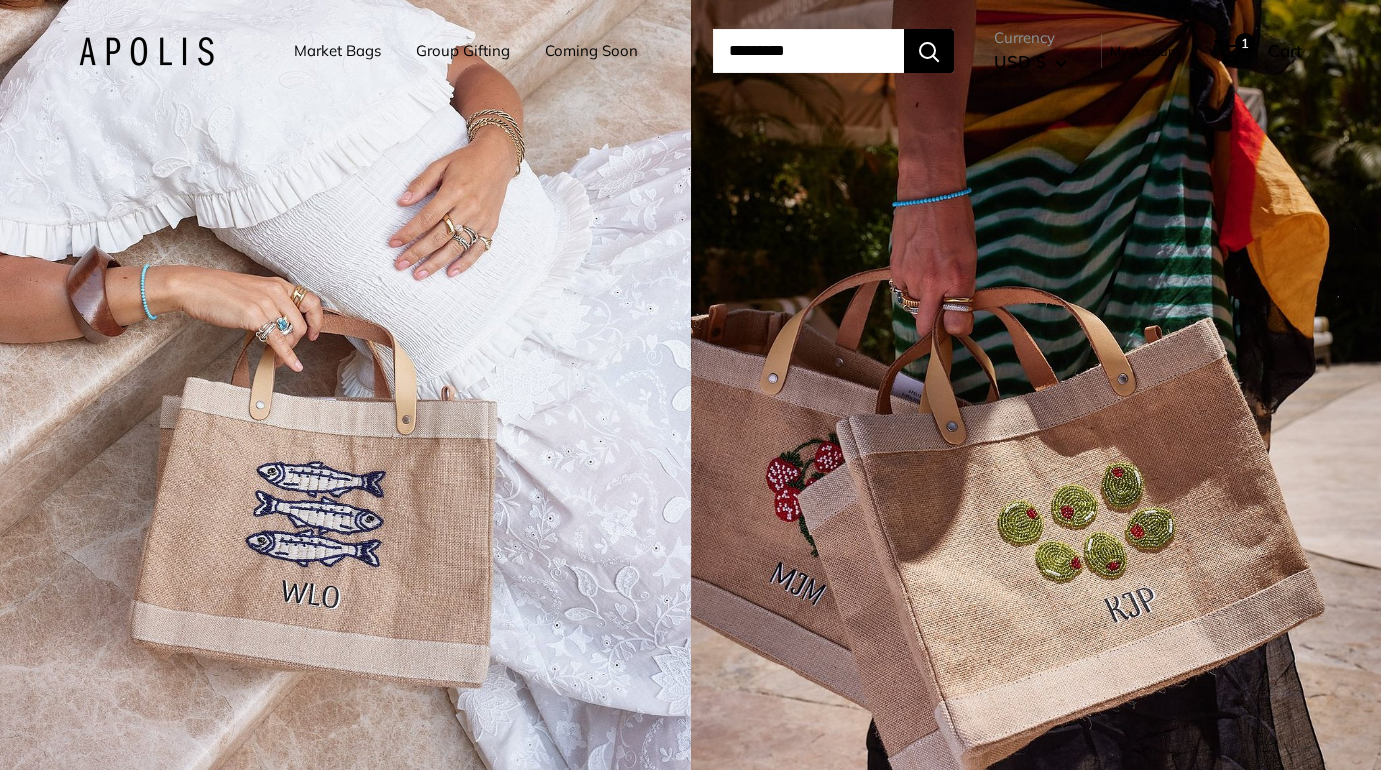 scroll, scrollTop: 0, scrollLeft: 0, axis: both 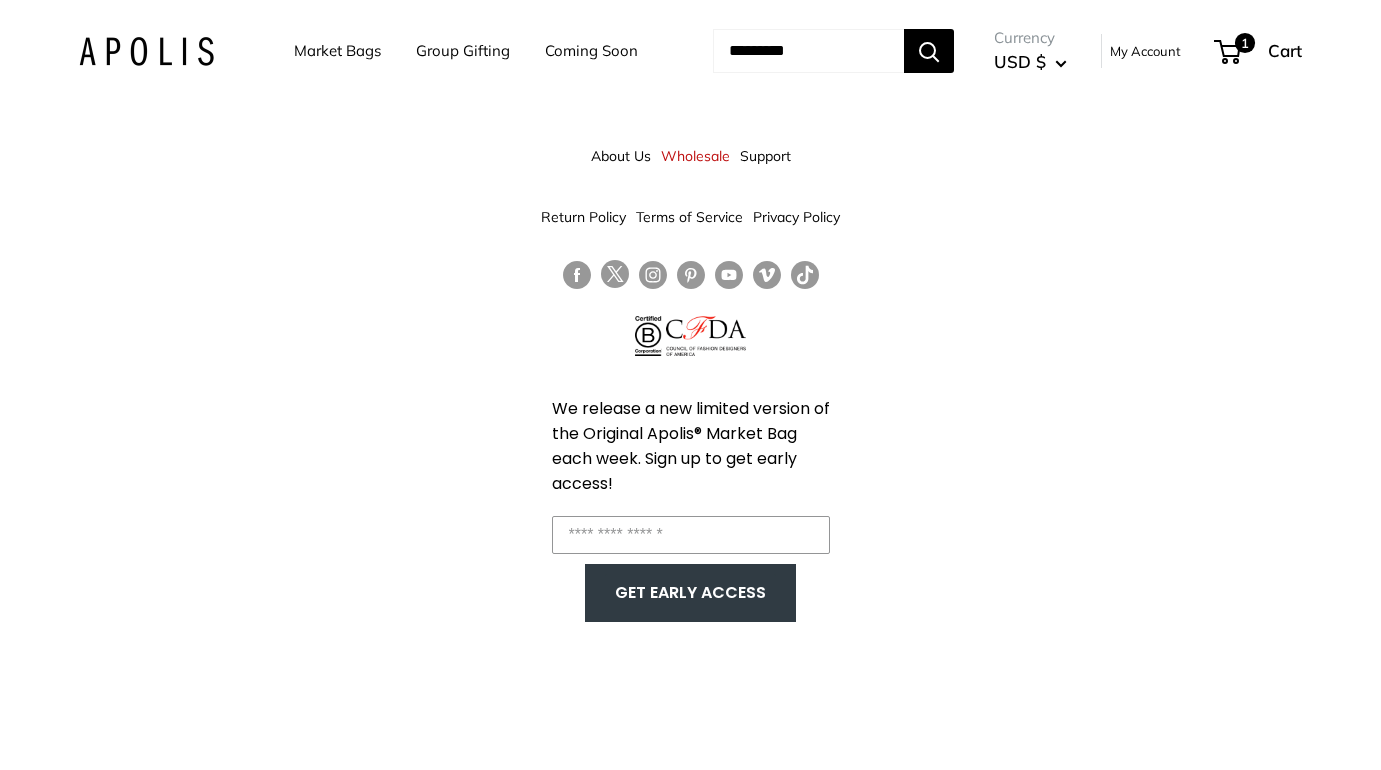 click on "Market Bags" at bounding box center (337, 51) 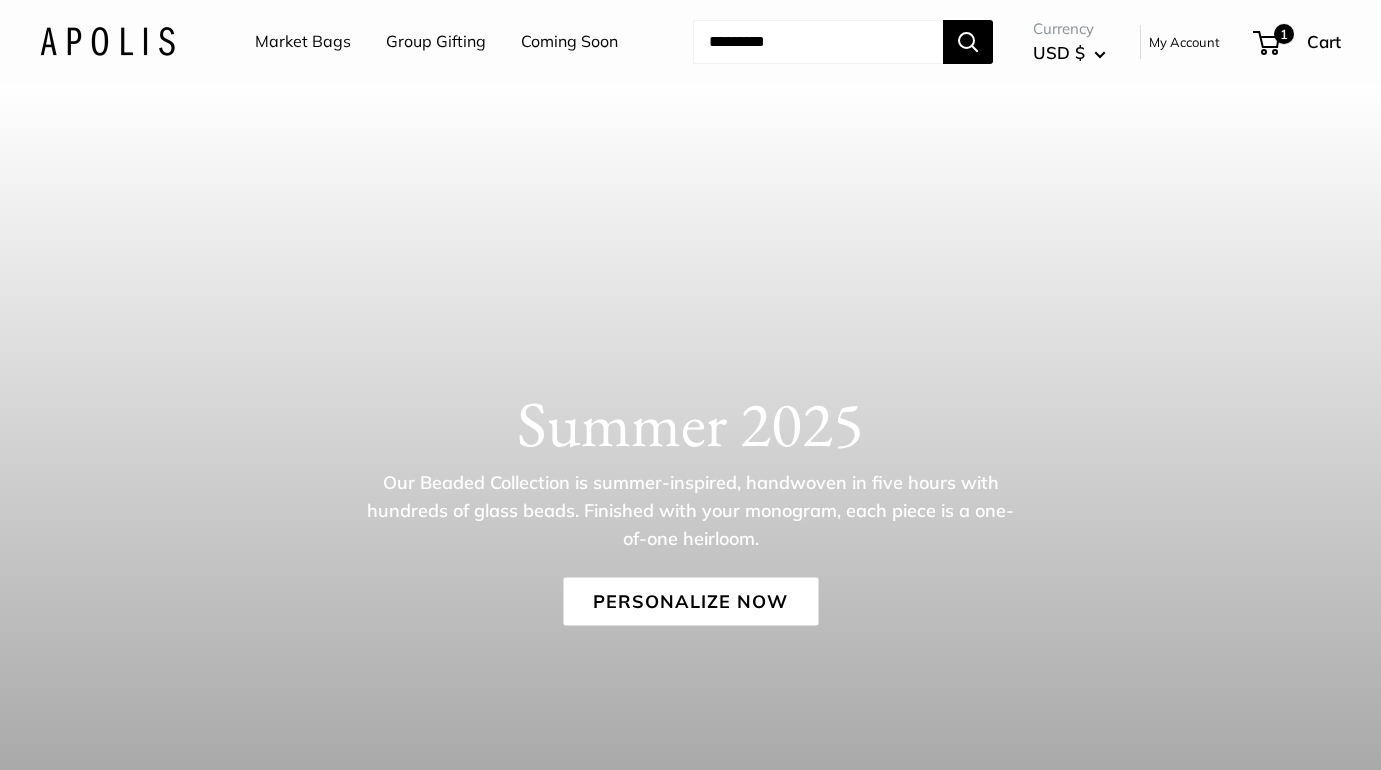 scroll, scrollTop: 0, scrollLeft: 0, axis: both 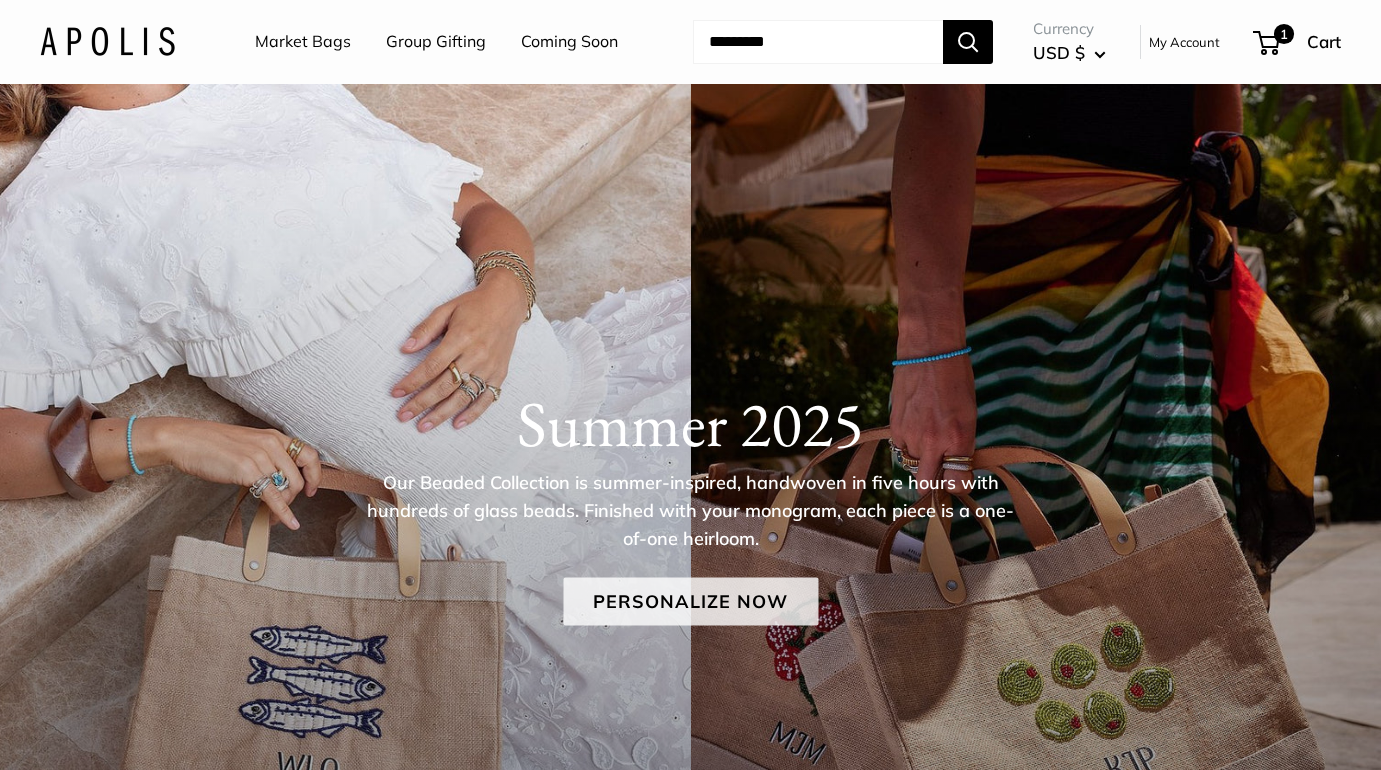 click on "Personalize Now" at bounding box center [690, 601] 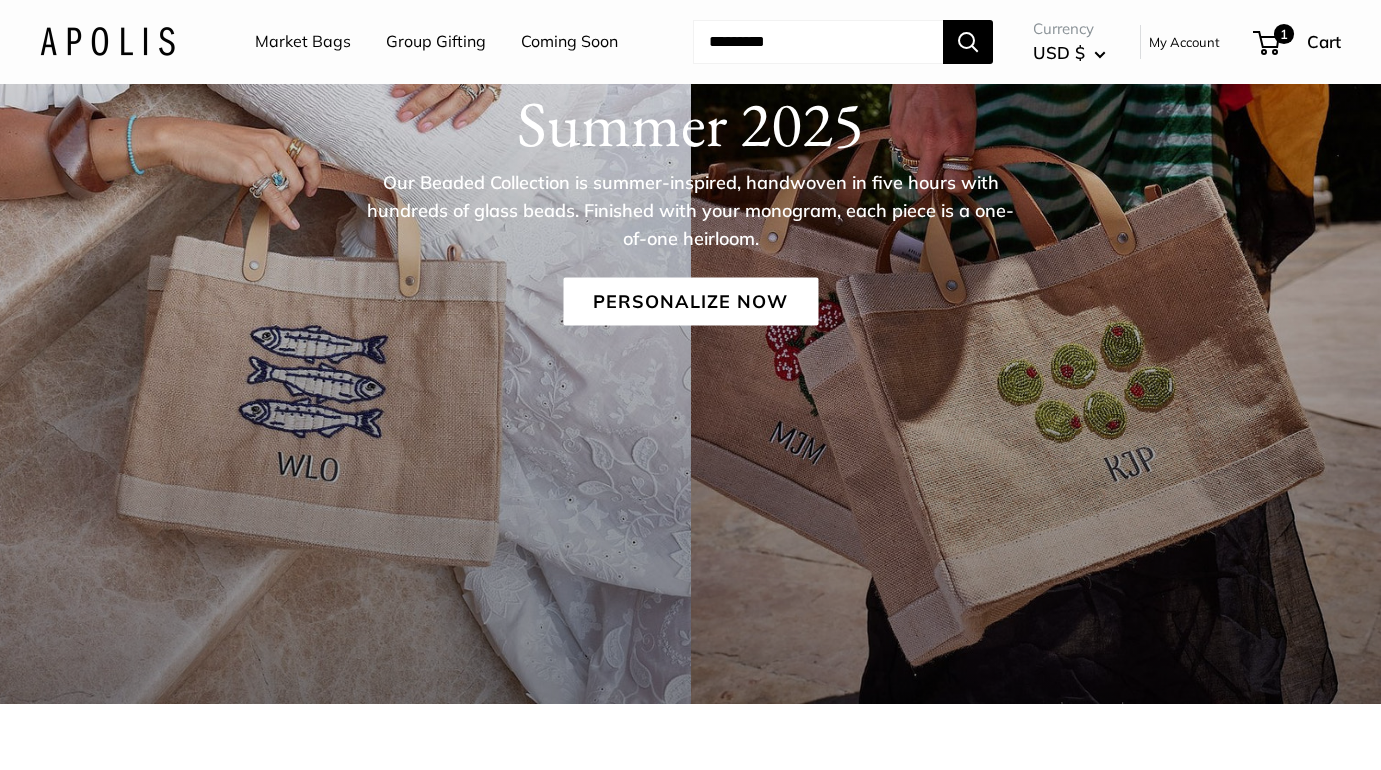 scroll, scrollTop: 334, scrollLeft: 0, axis: vertical 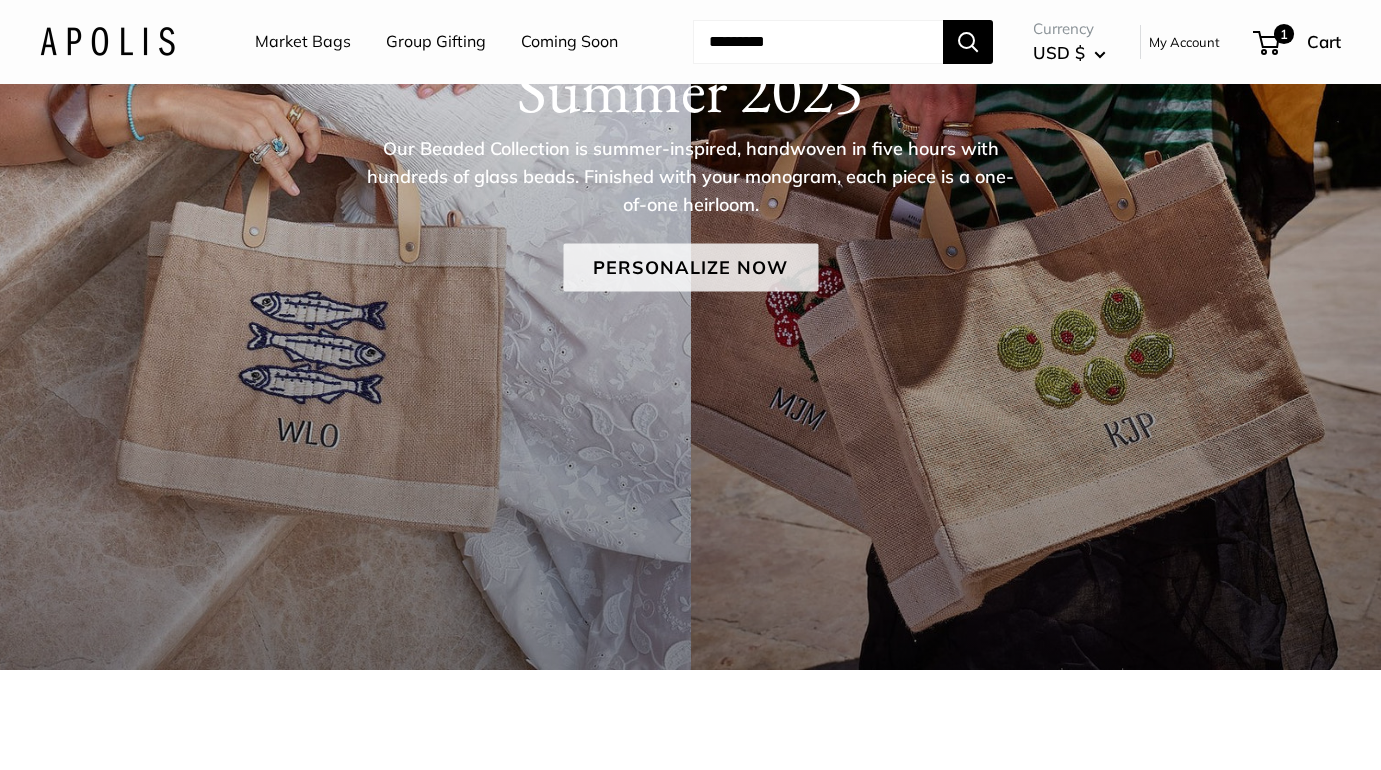 click on "Personalize Now" at bounding box center (690, 267) 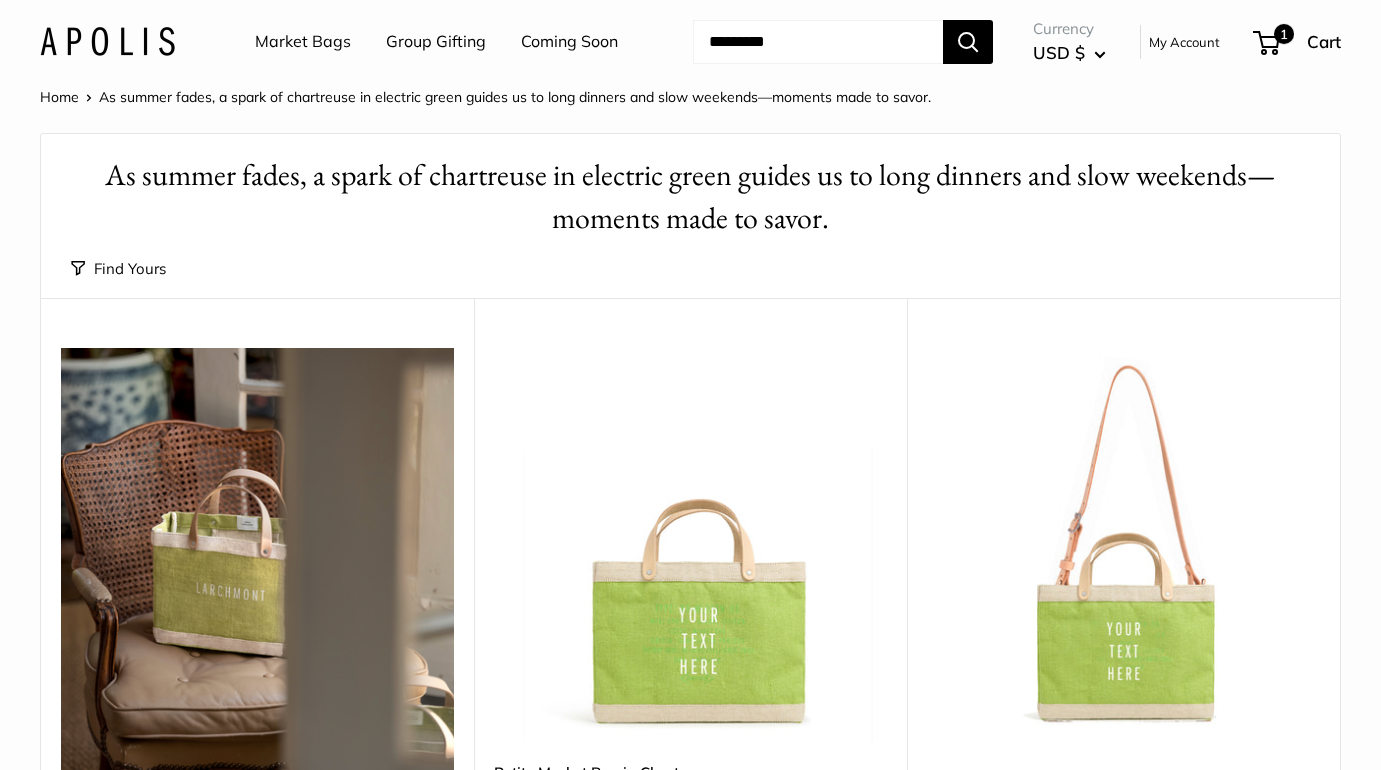 scroll, scrollTop: 0, scrollLeft: 0, axis: both 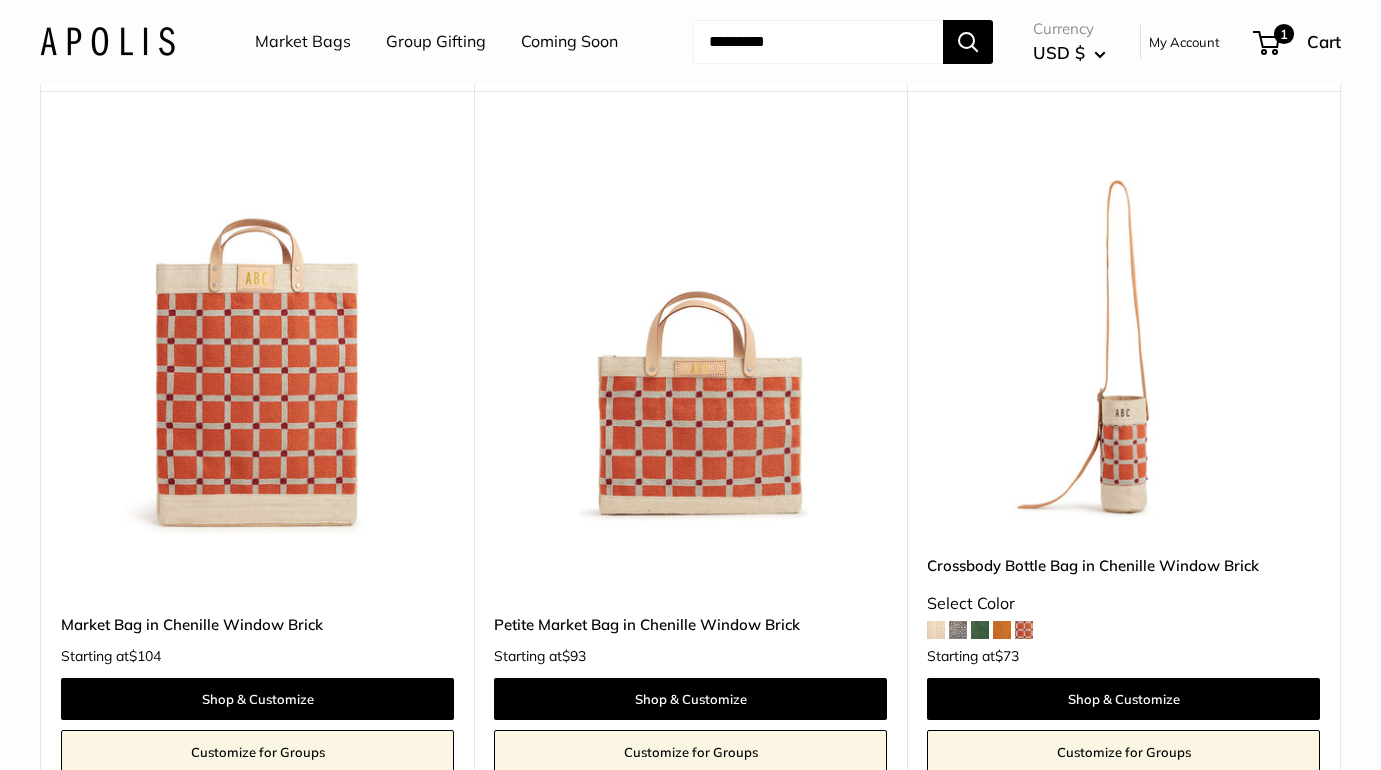click at bounding box center (0, 0) 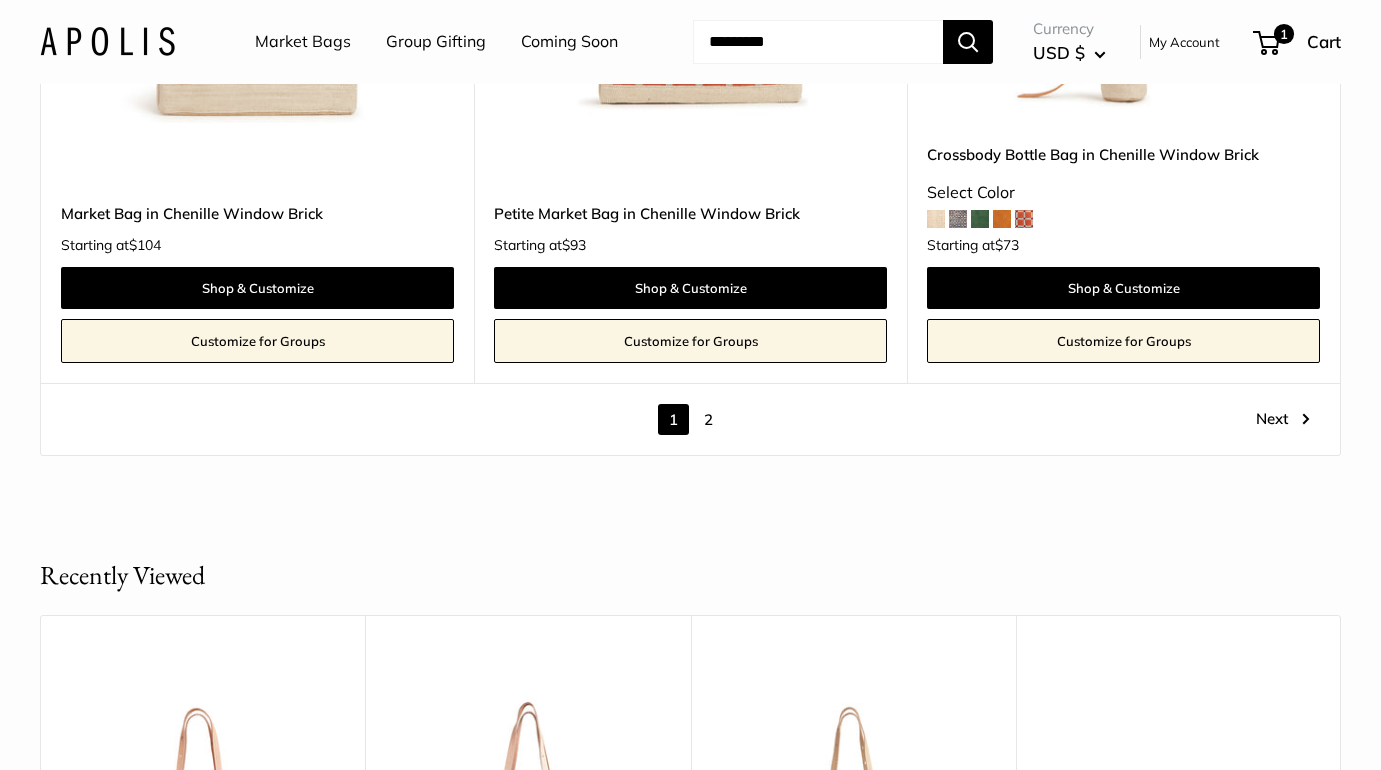 scroll, scrollTop: 11326, scrollLeft: 0, axis: vertical 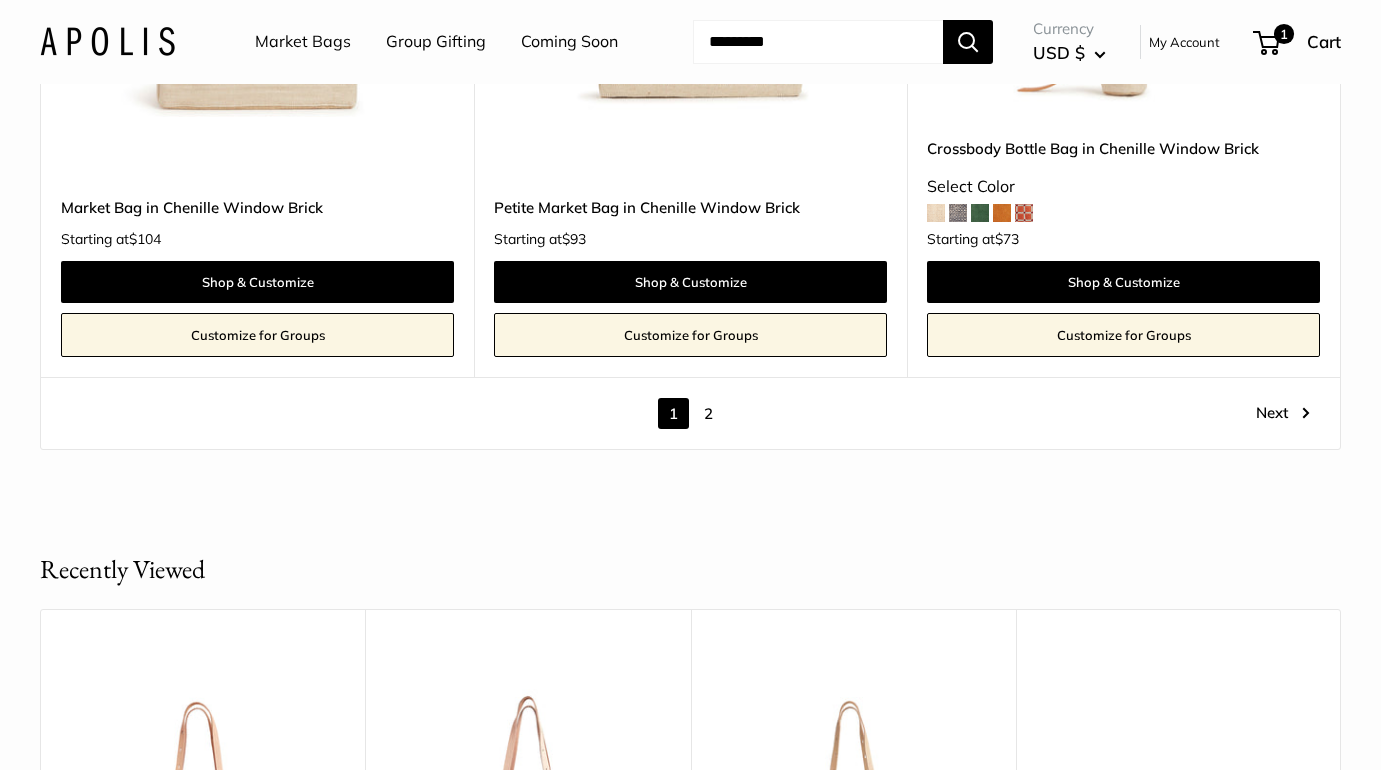 click on "2" at bounding box center (708, 413) 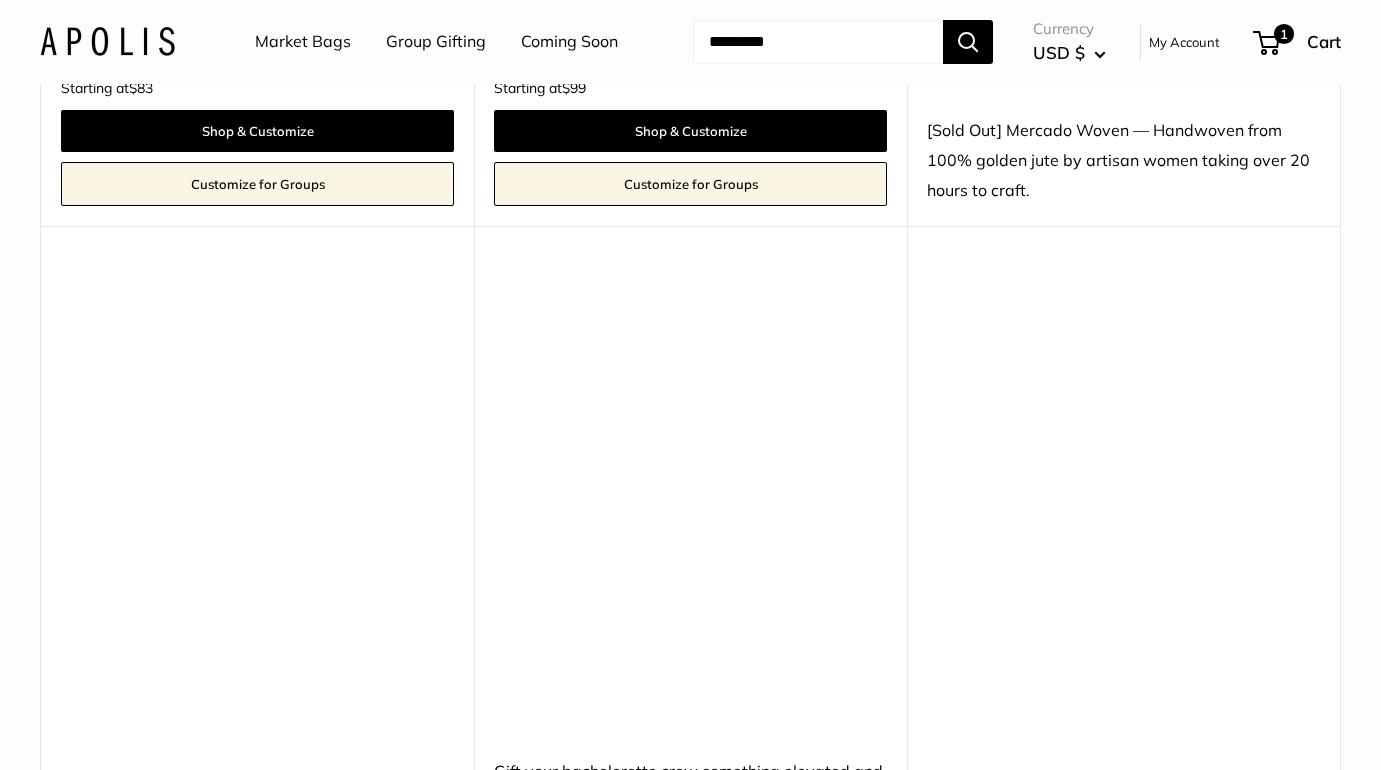 scroll, scrollTop: 3289, scrollLeft: 0, axis: vertical 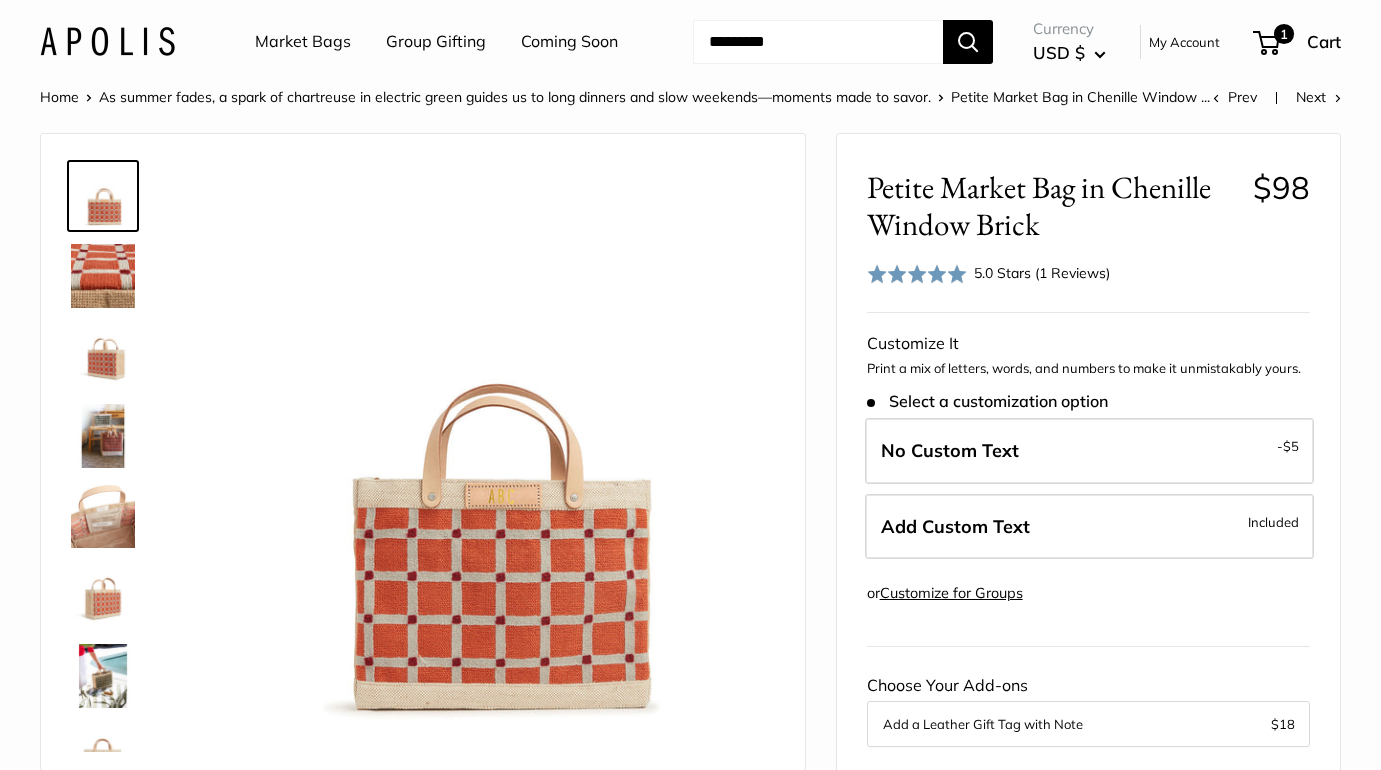 click at bounding box center (103, 276) 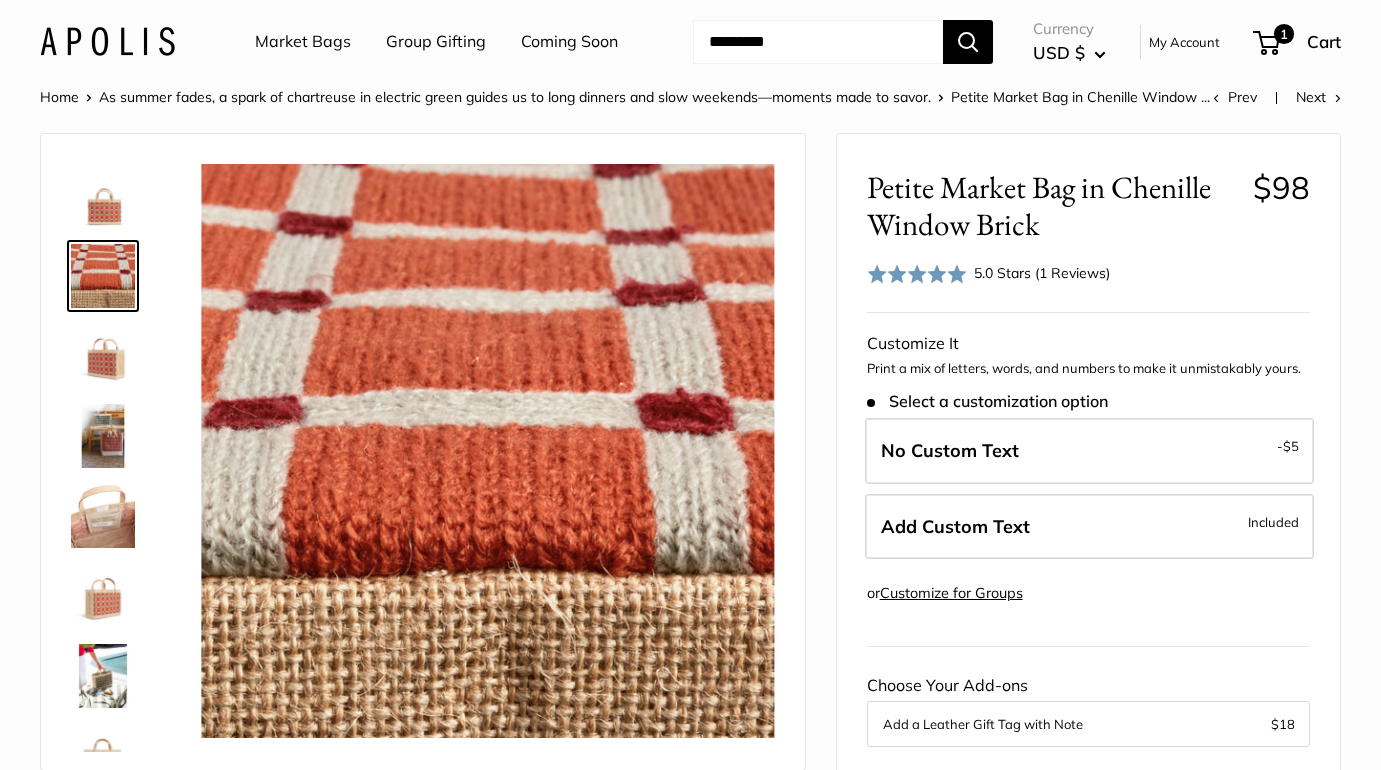 click at bounding box center (103, 356) 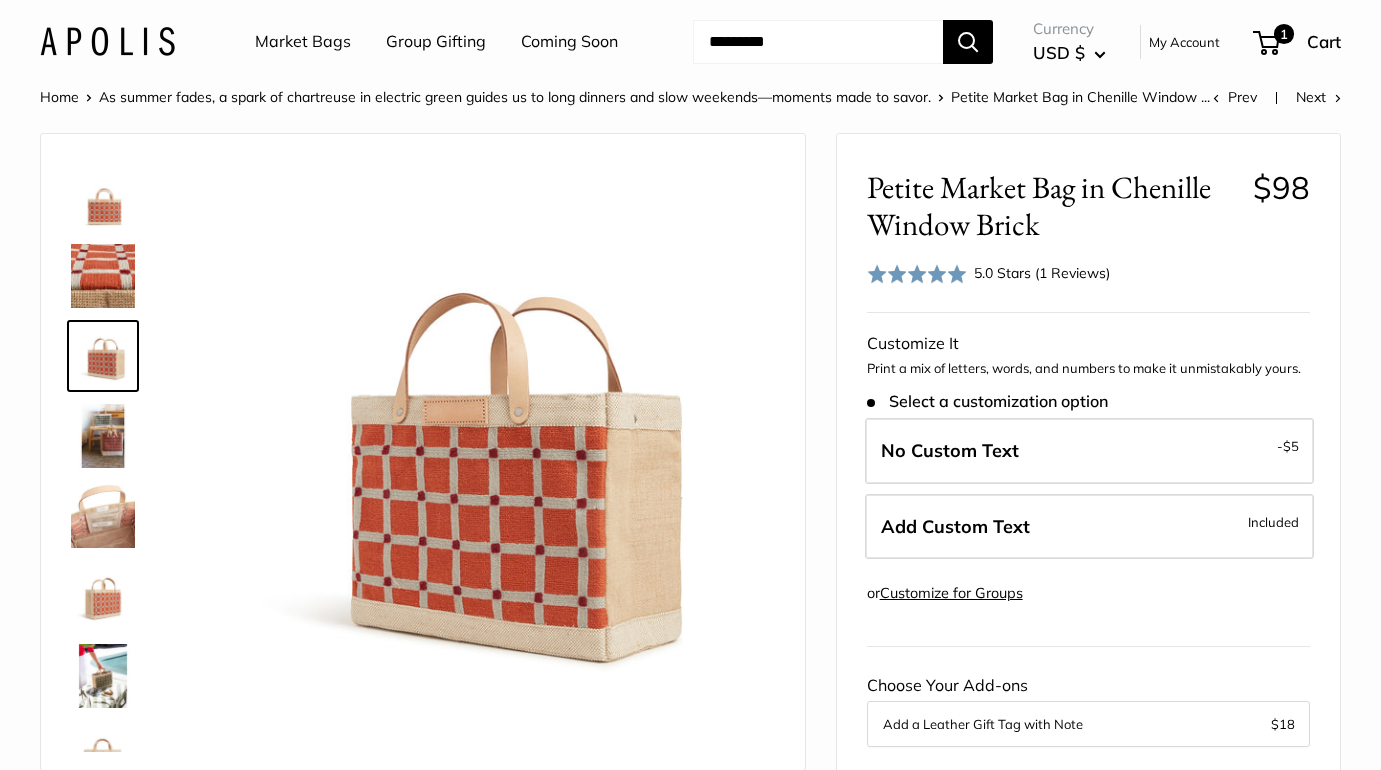click at bounding box center [103, 436] 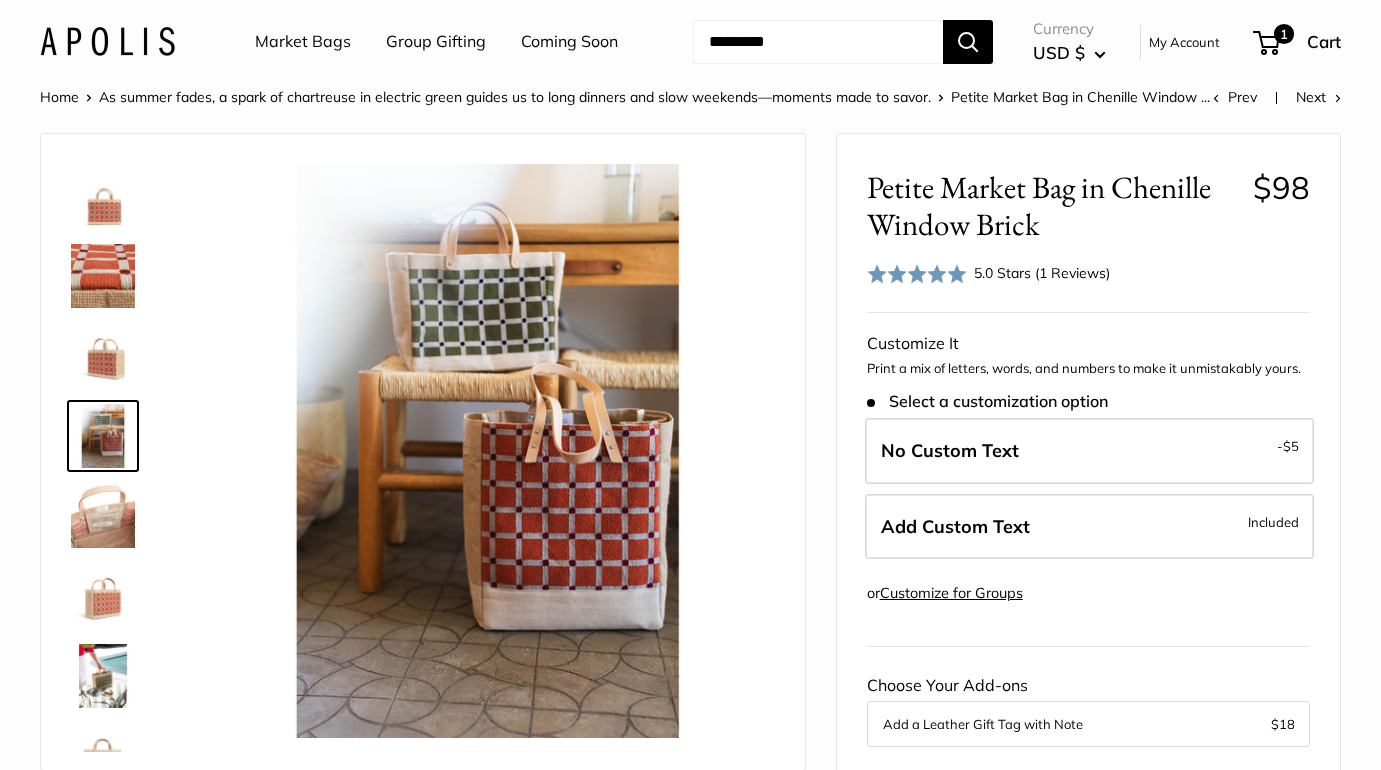 click at bounding box center [103, 516] 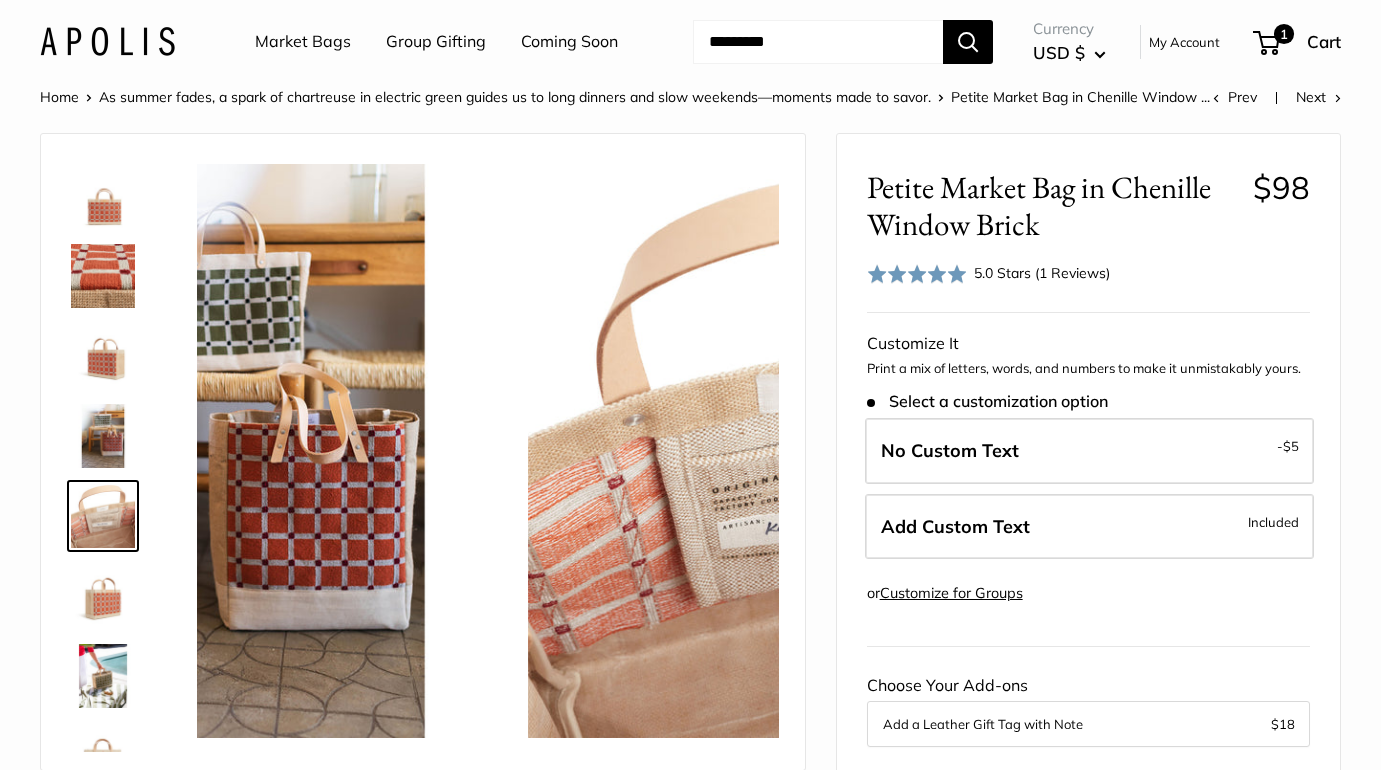 scroll, scrollTop: 62, scrollLeft: 0, axis: vertical 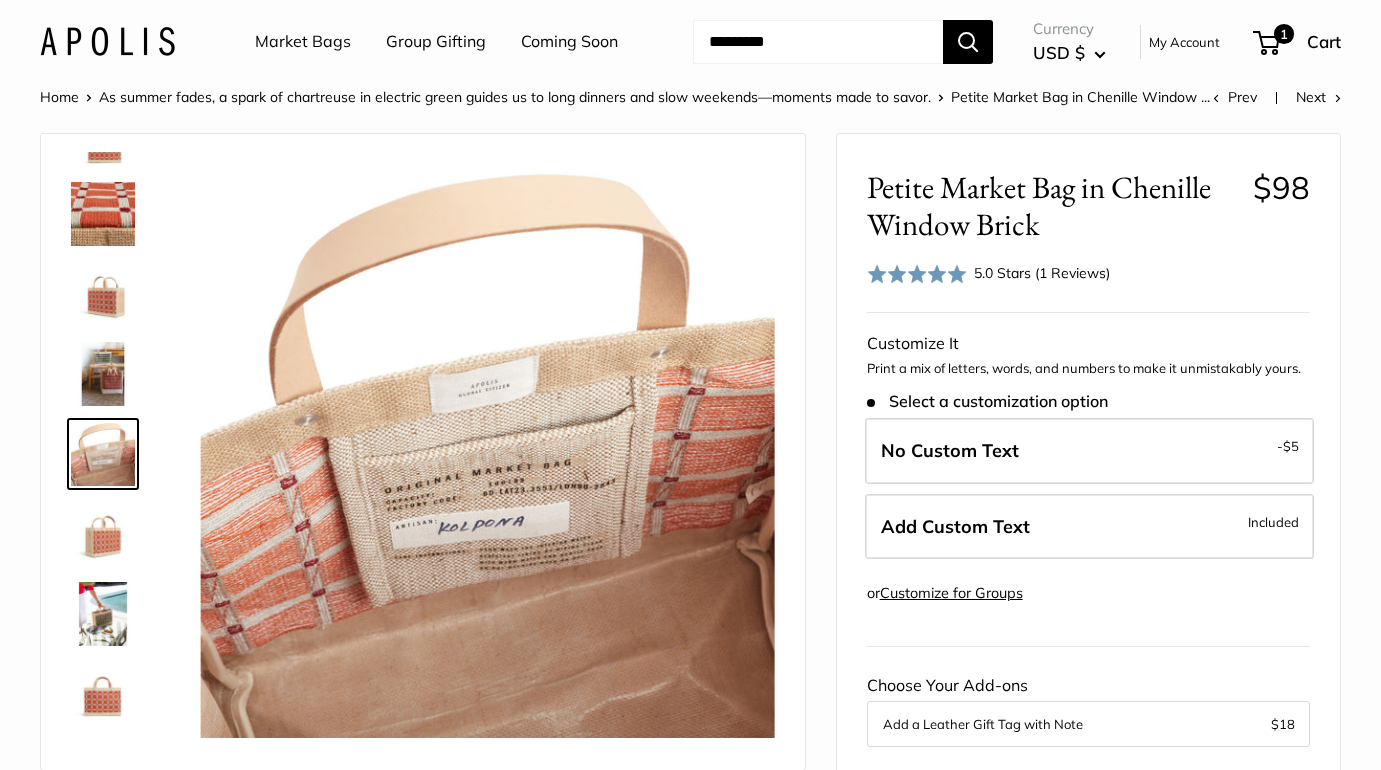 click at bounding box center (103, 614) 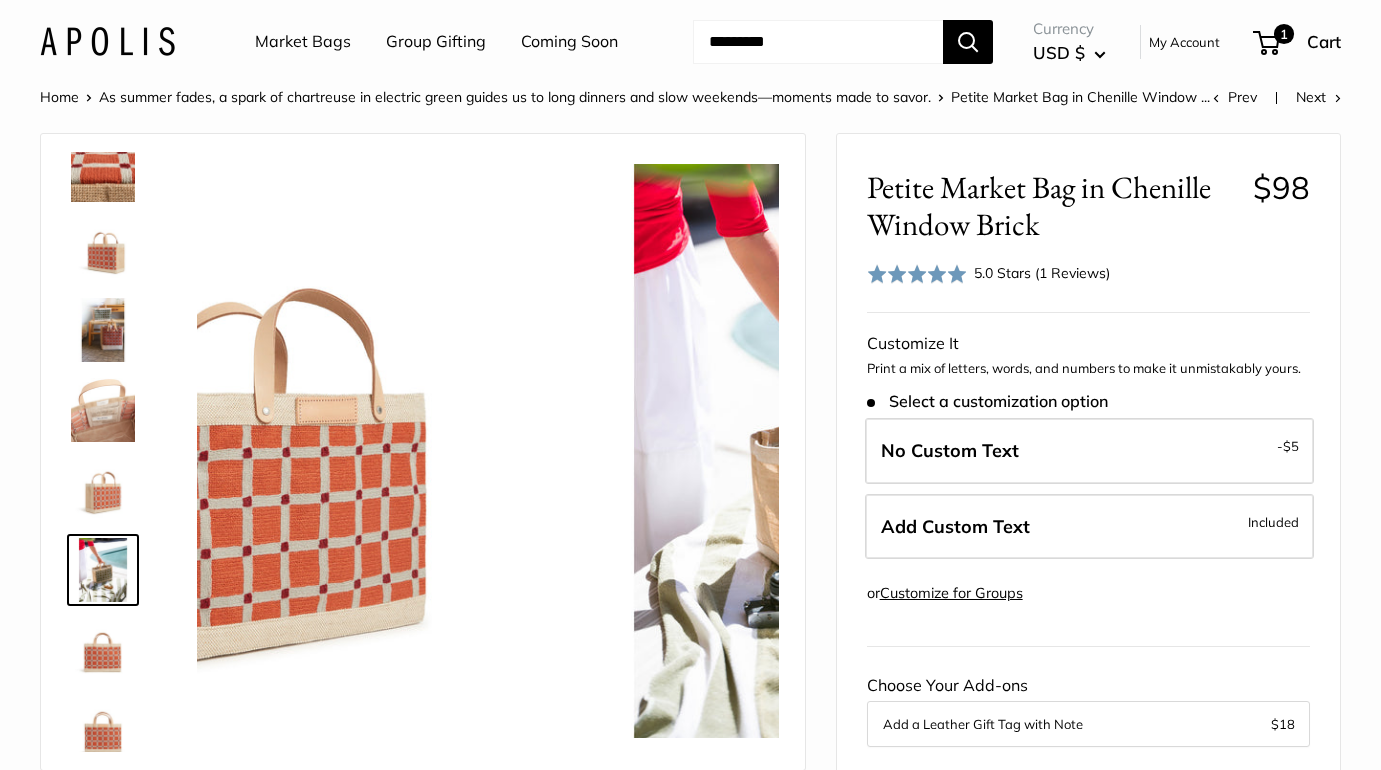 scroll, scrollTop: 128, scrollLeft: 0, axis: vertical 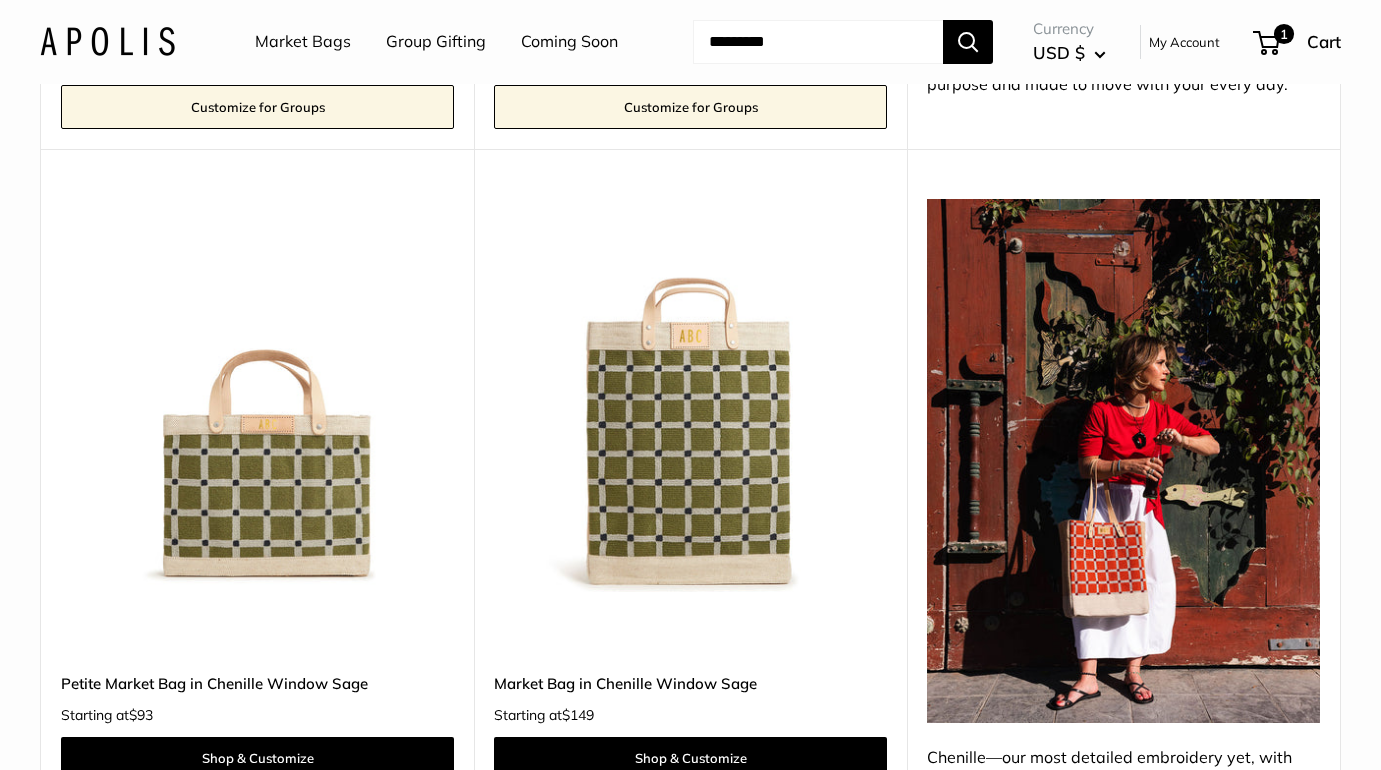 click at bounding box center (0, 0) 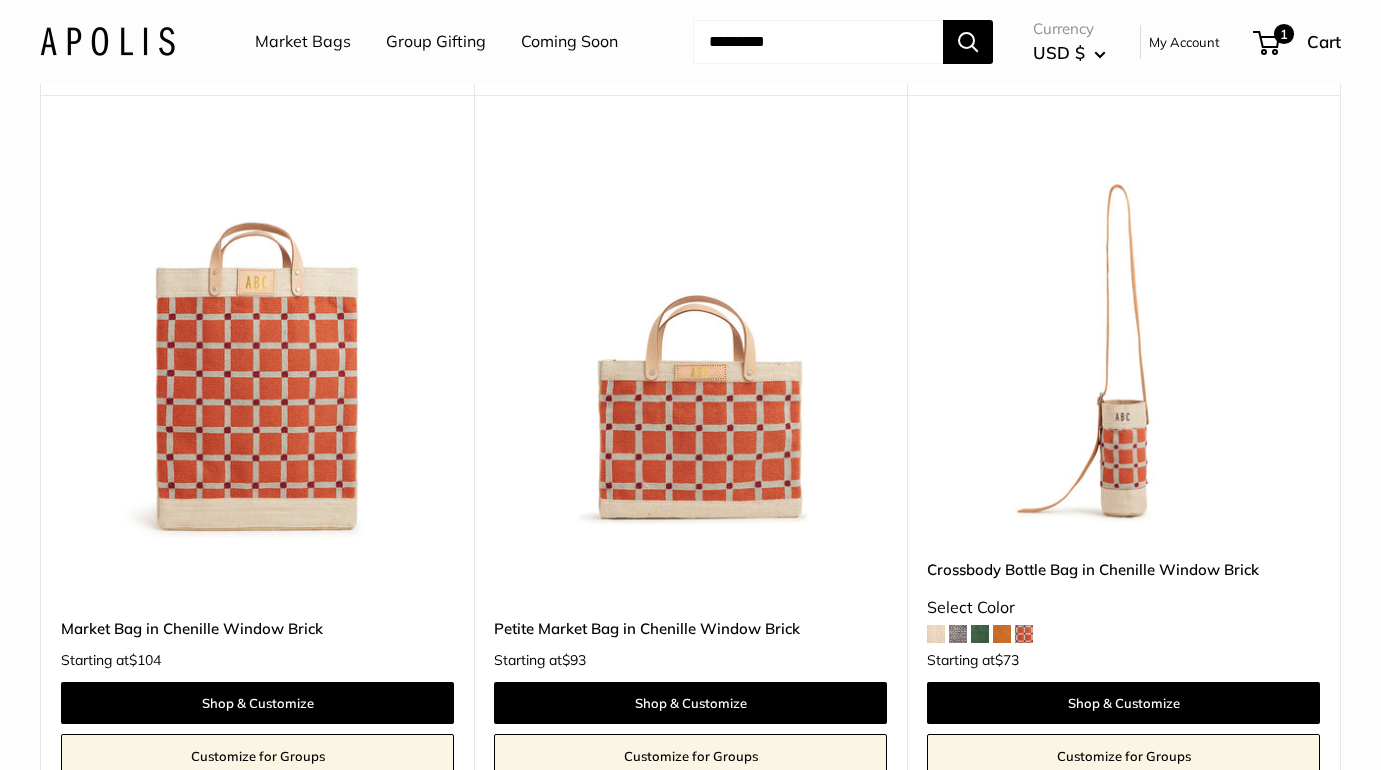 scroll, scrollTop: 10939, scrollLeft: 0, axis: vertical 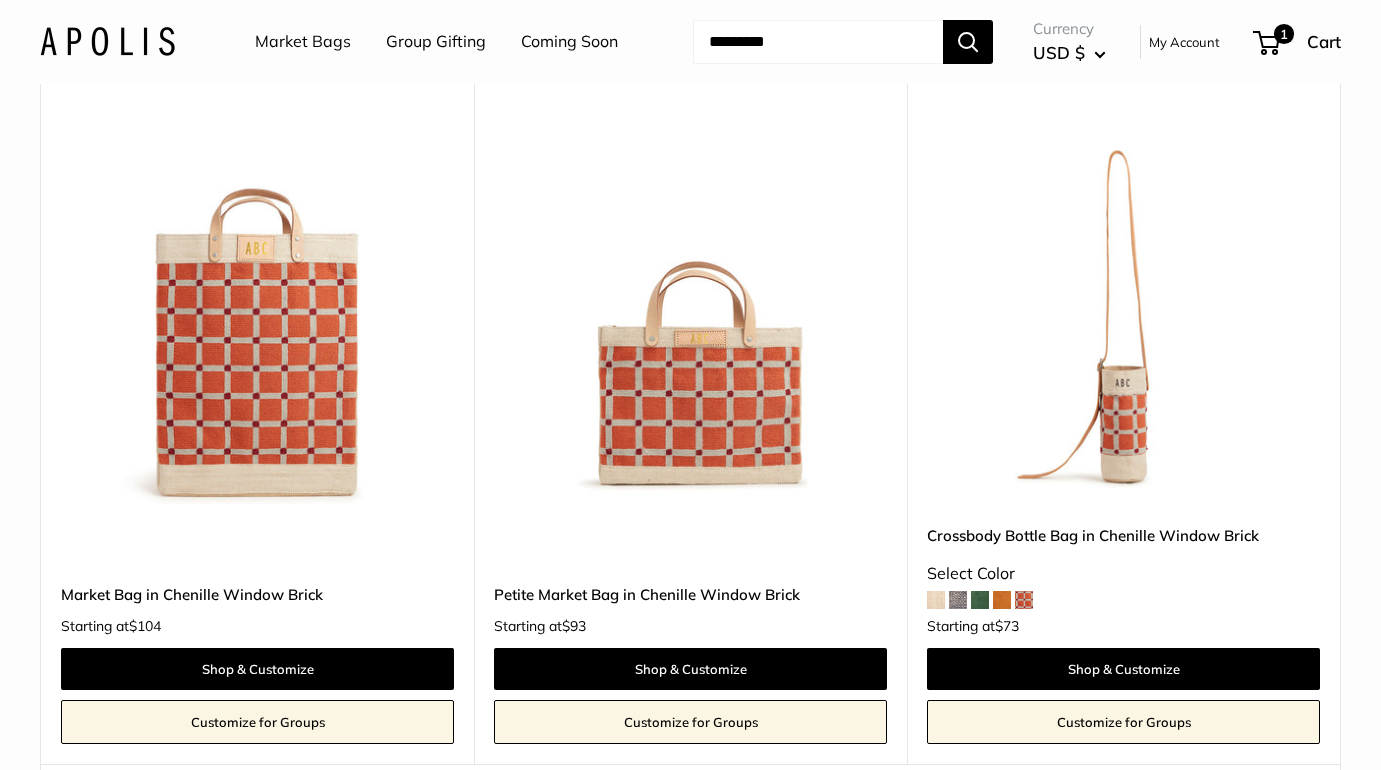 click at bounding box center (0, 0) 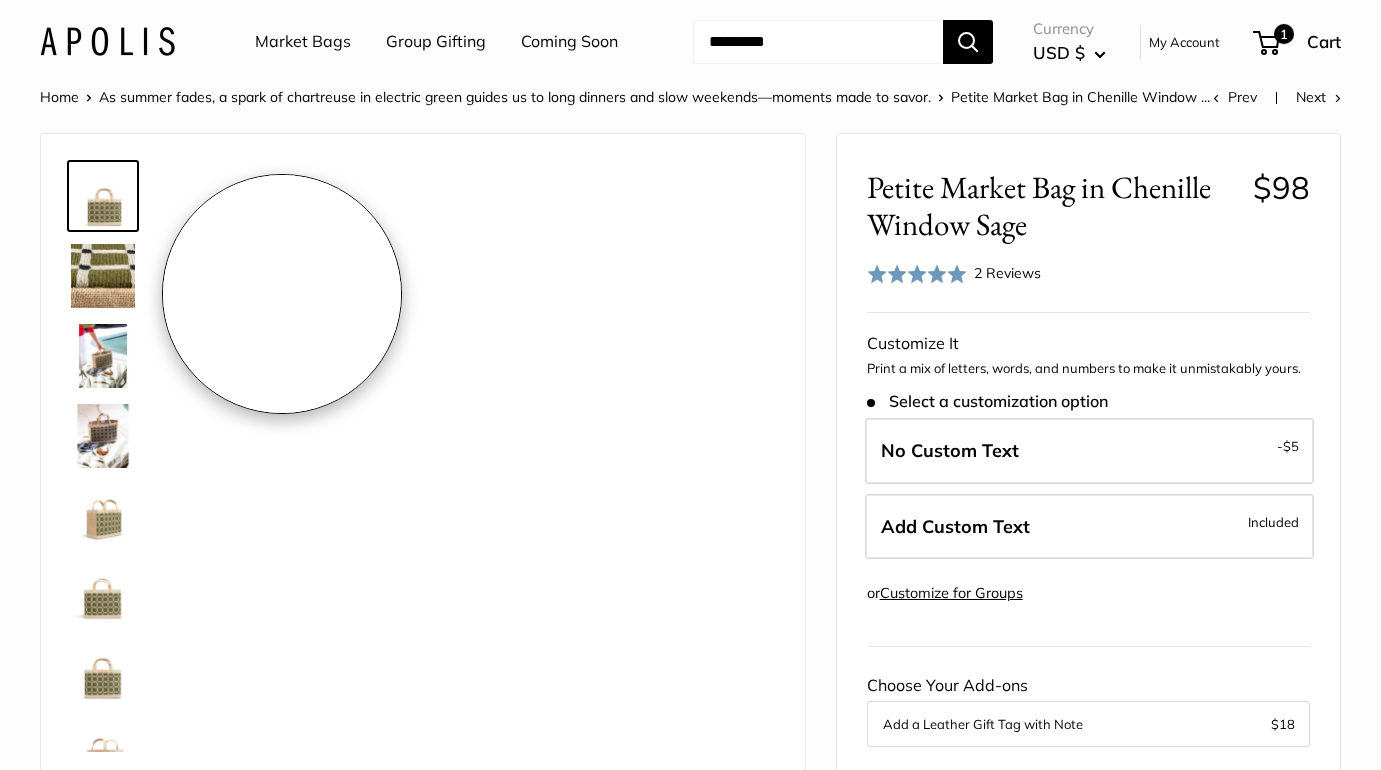 scroll, scrollTop: 0, scrollLeft: 0, axis: both 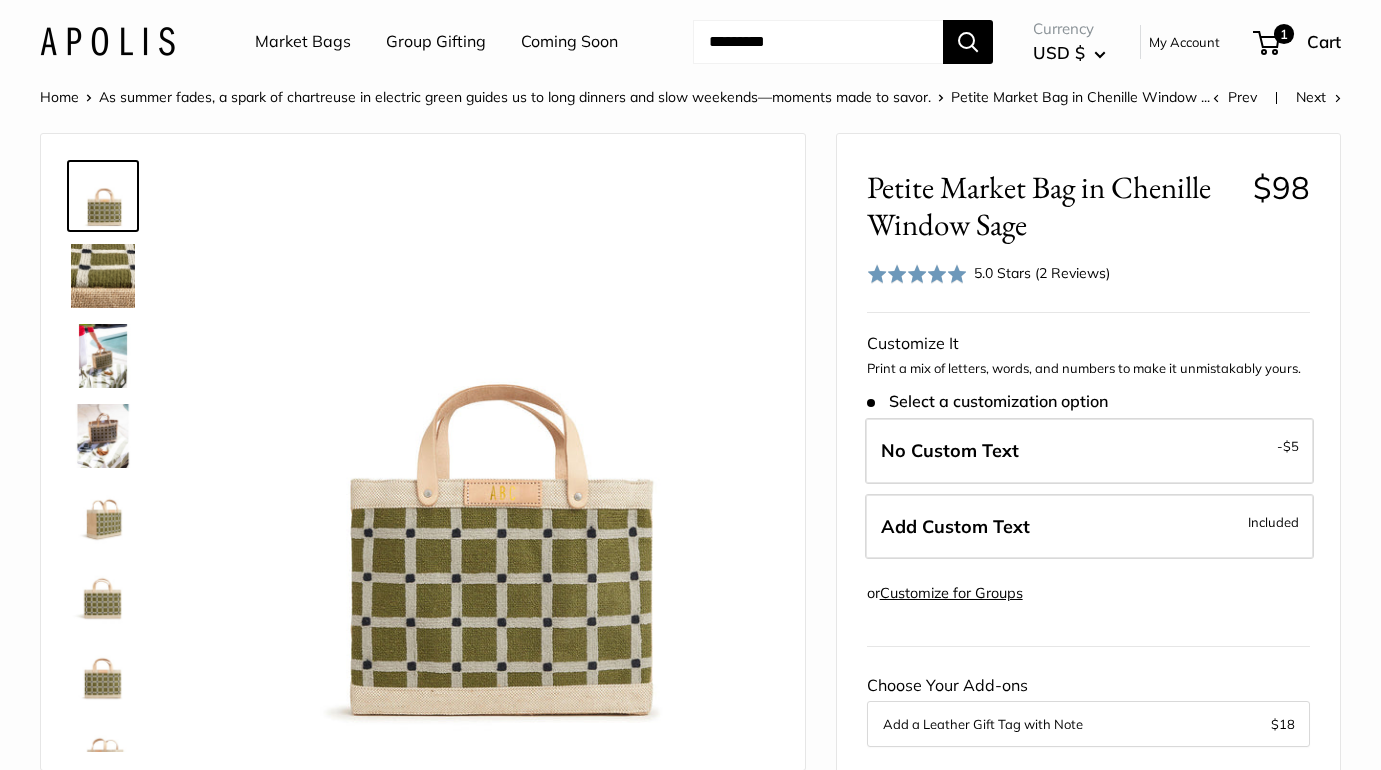 click at bounding box center (103, 276) 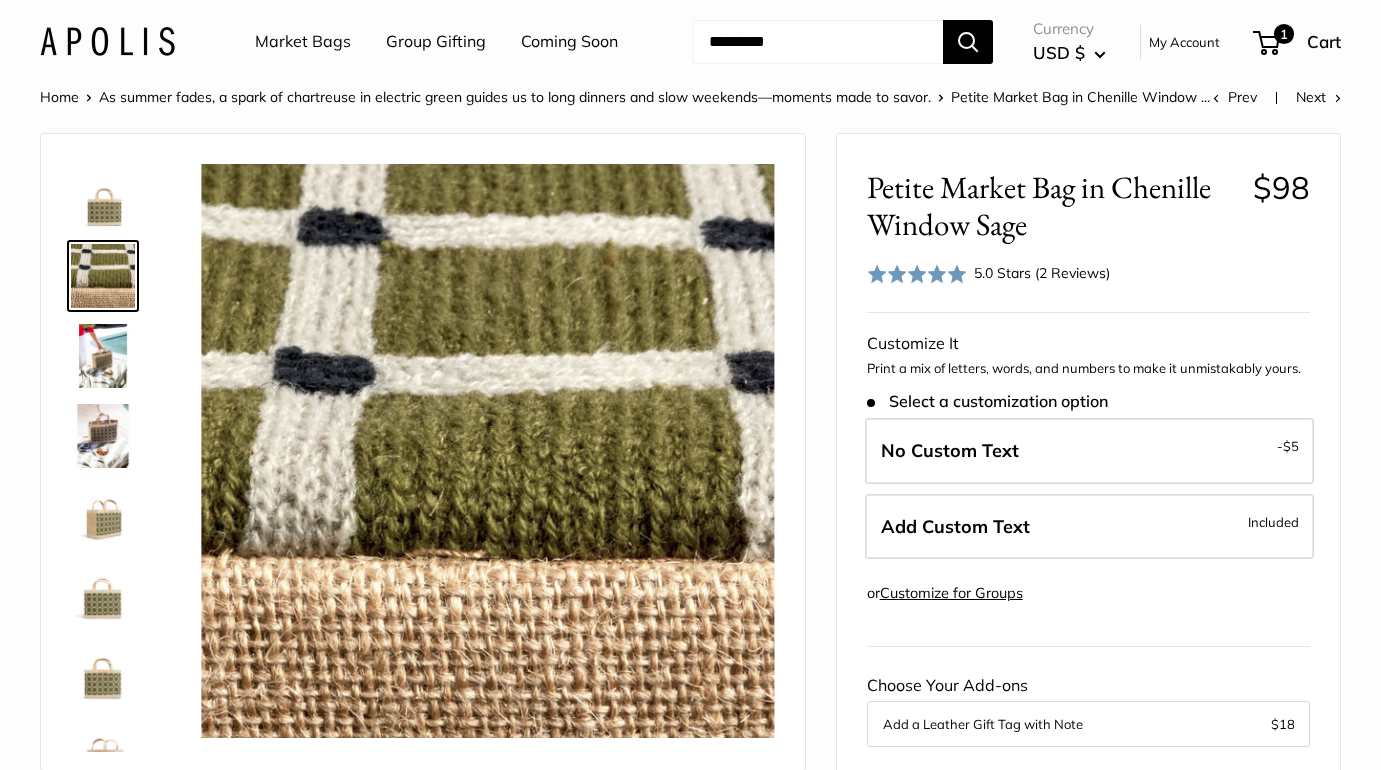 click at bounding box center [103, 356] 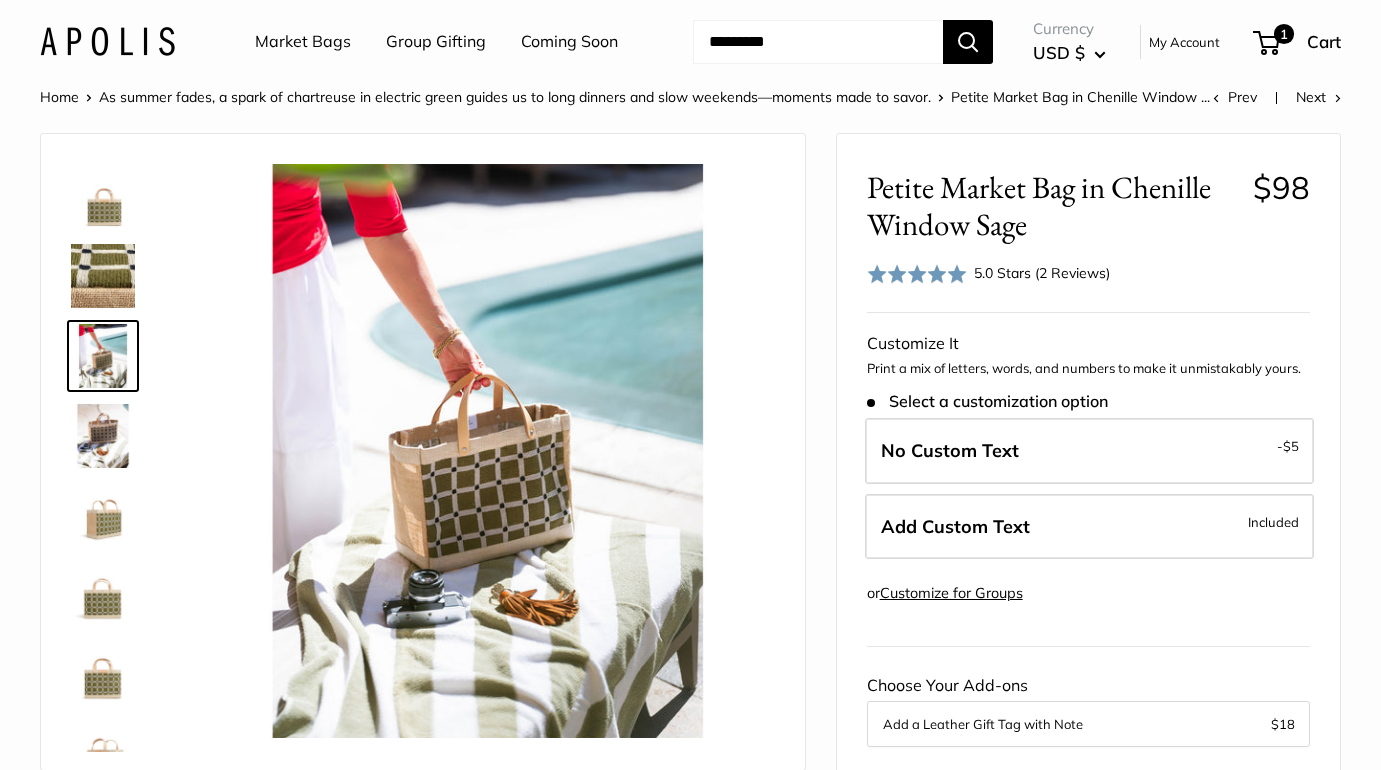 click at bounding box center [103, 516] 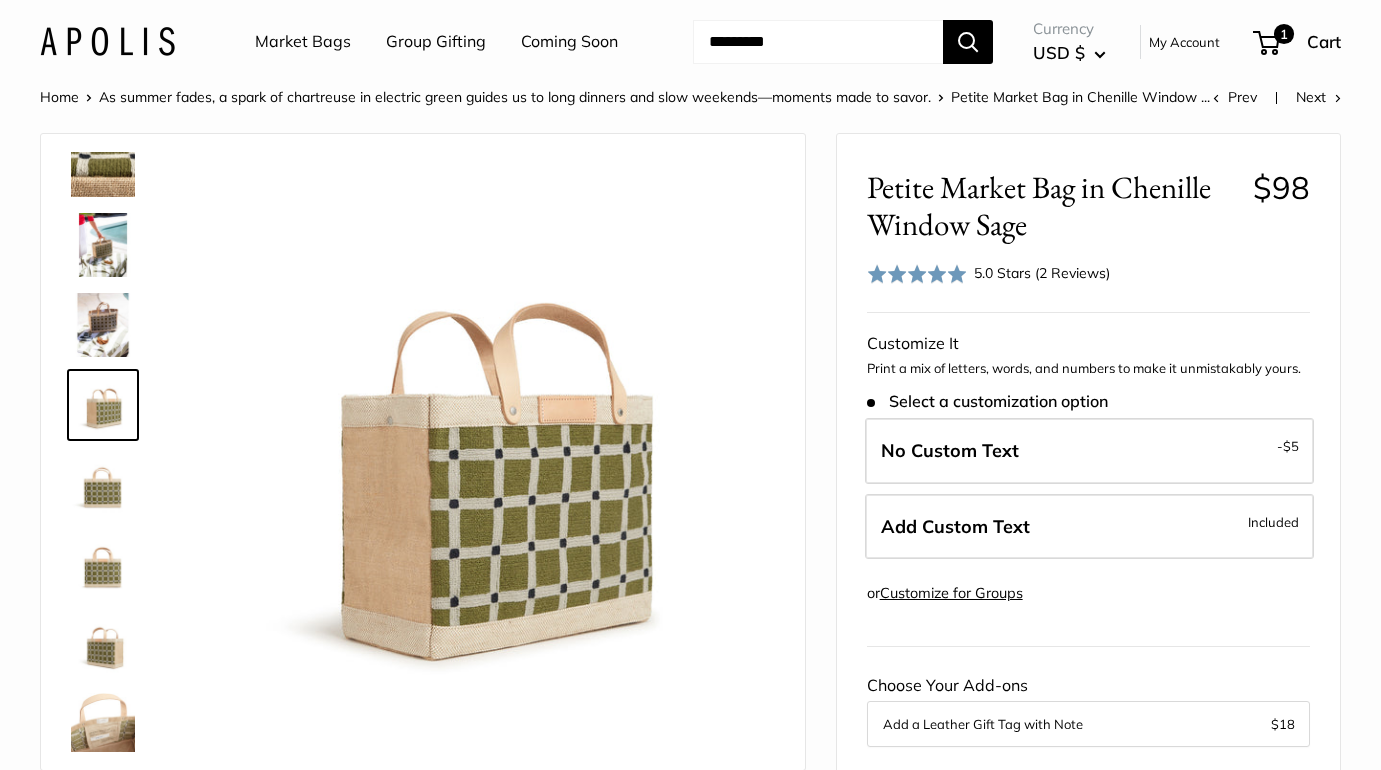 scroll, scrollTop: 128, scrollLeft: 0, axis: vertical 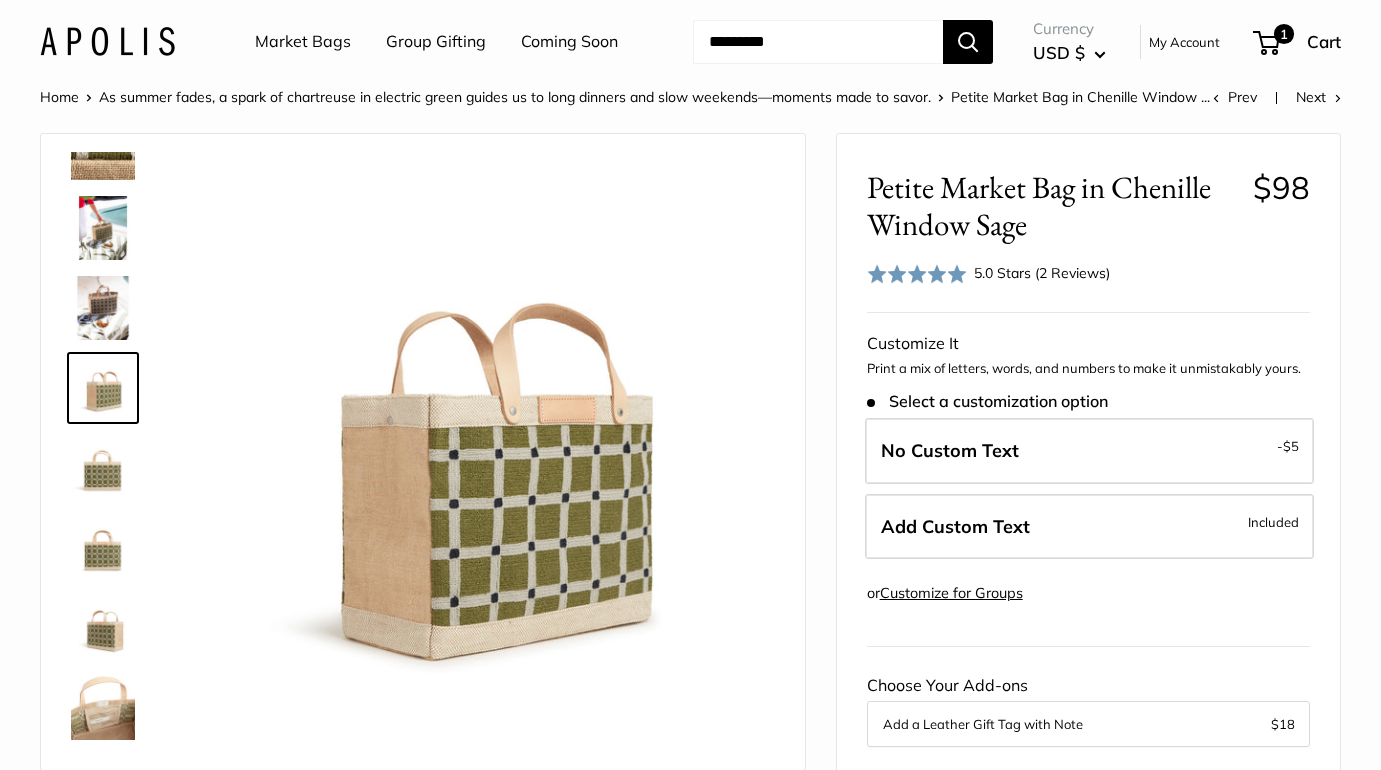 click at bounding box center [103, 628] 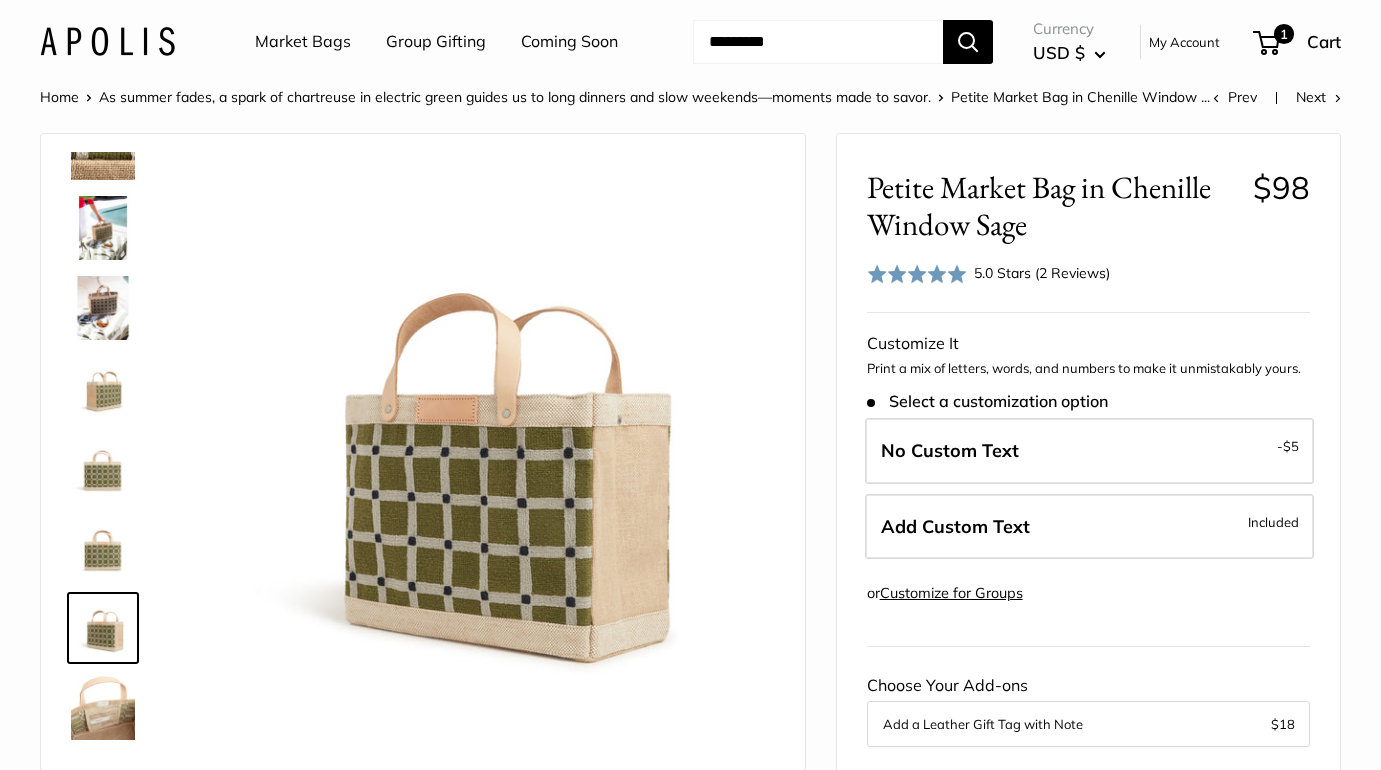 click at bounding box center (103, 708) 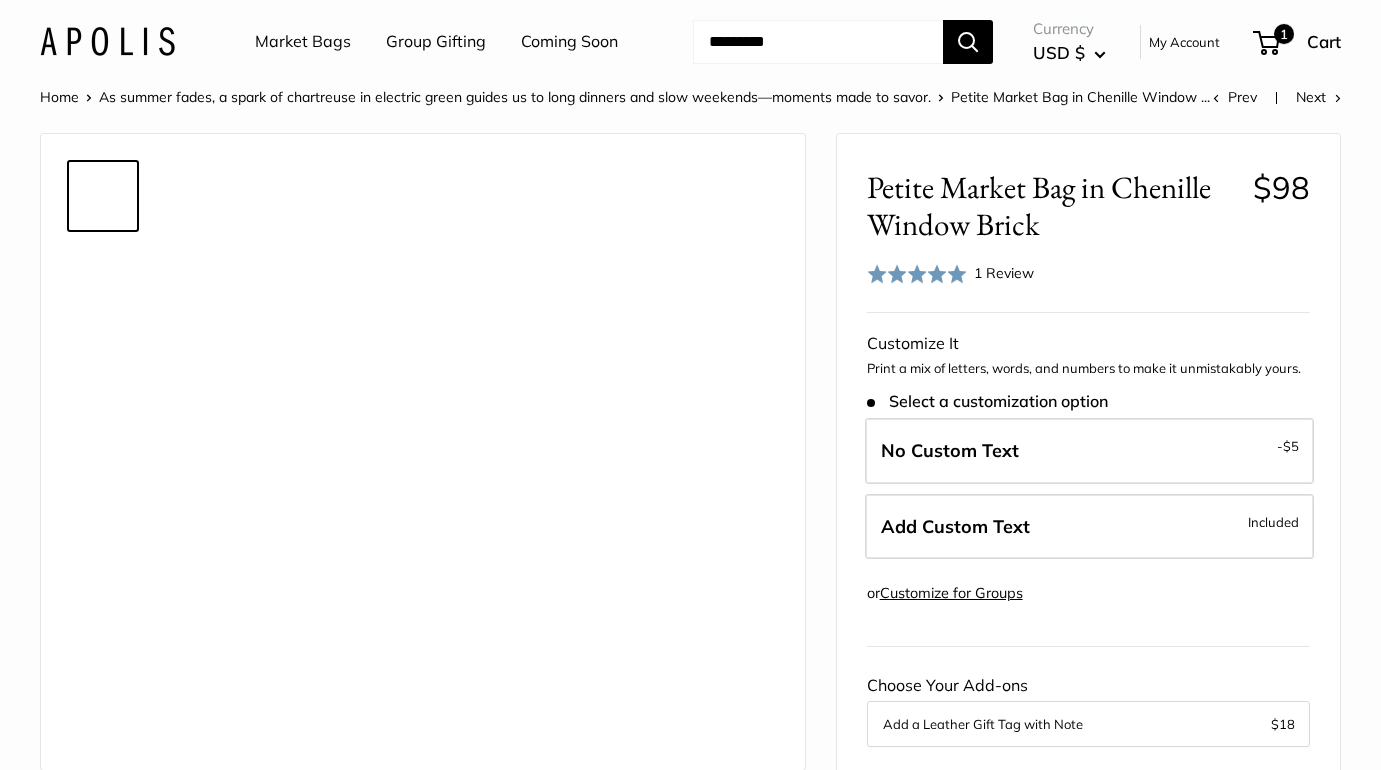 scroll, scrollTop: 0, scrollLeft: 0, axis: both 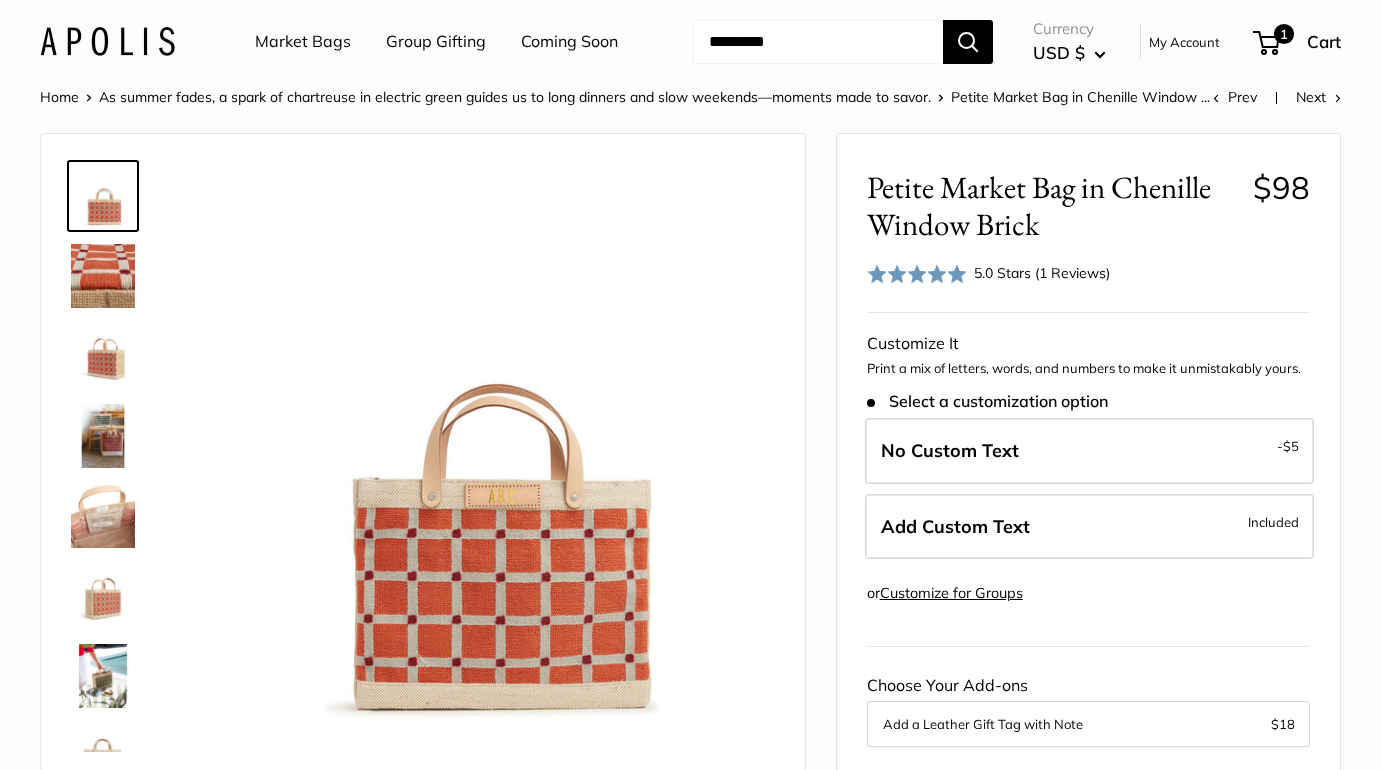 click at bounding box center [103, 596] 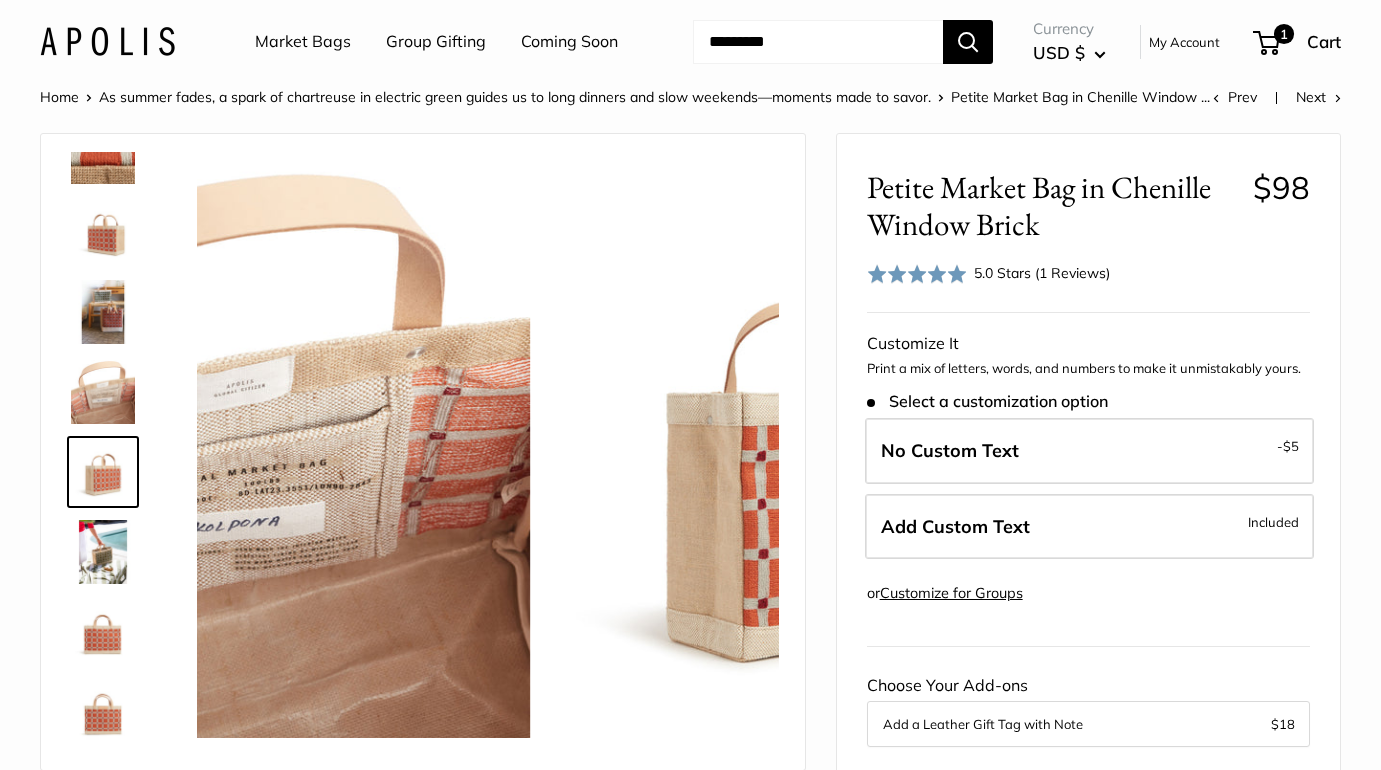 scroll, scrollTop: 128, scrollLeft: 0, axis: vertical 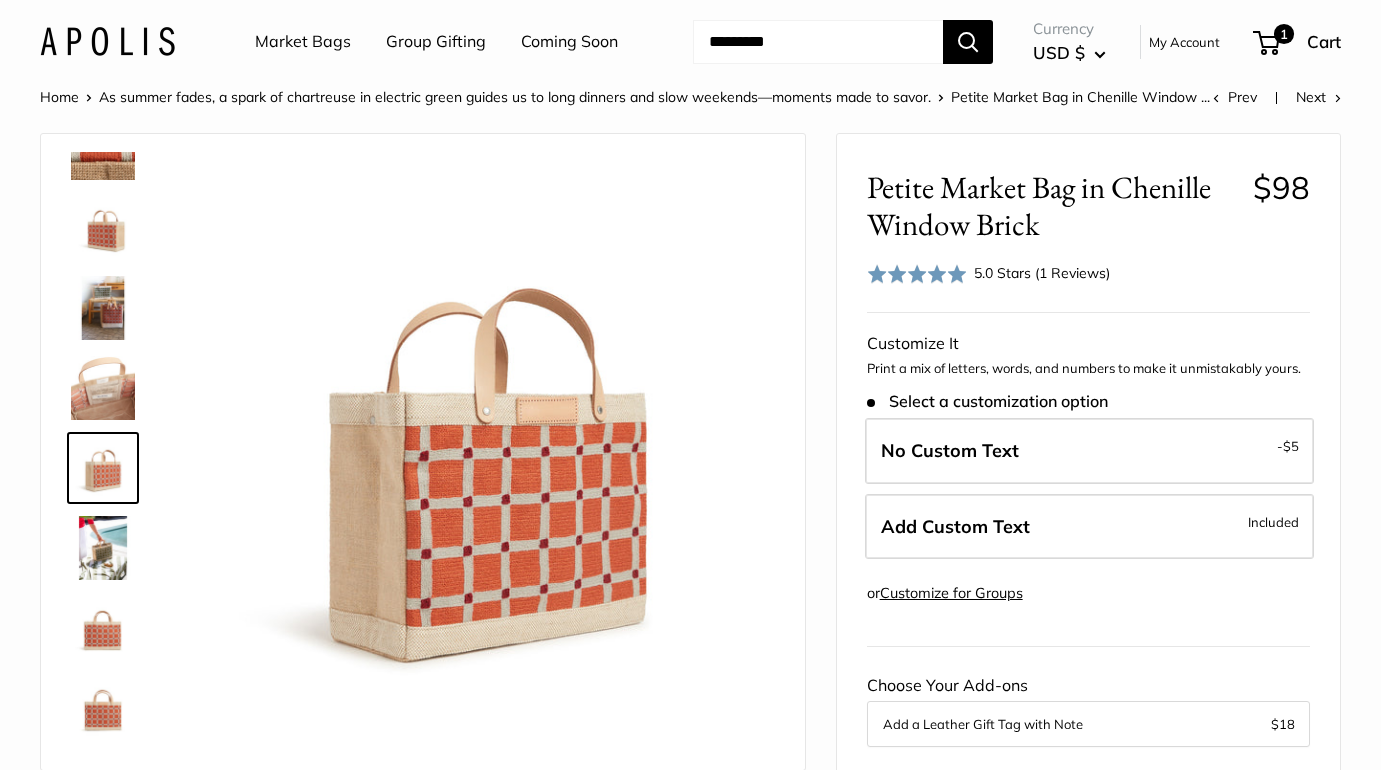 click at bounding box center (103, 308) 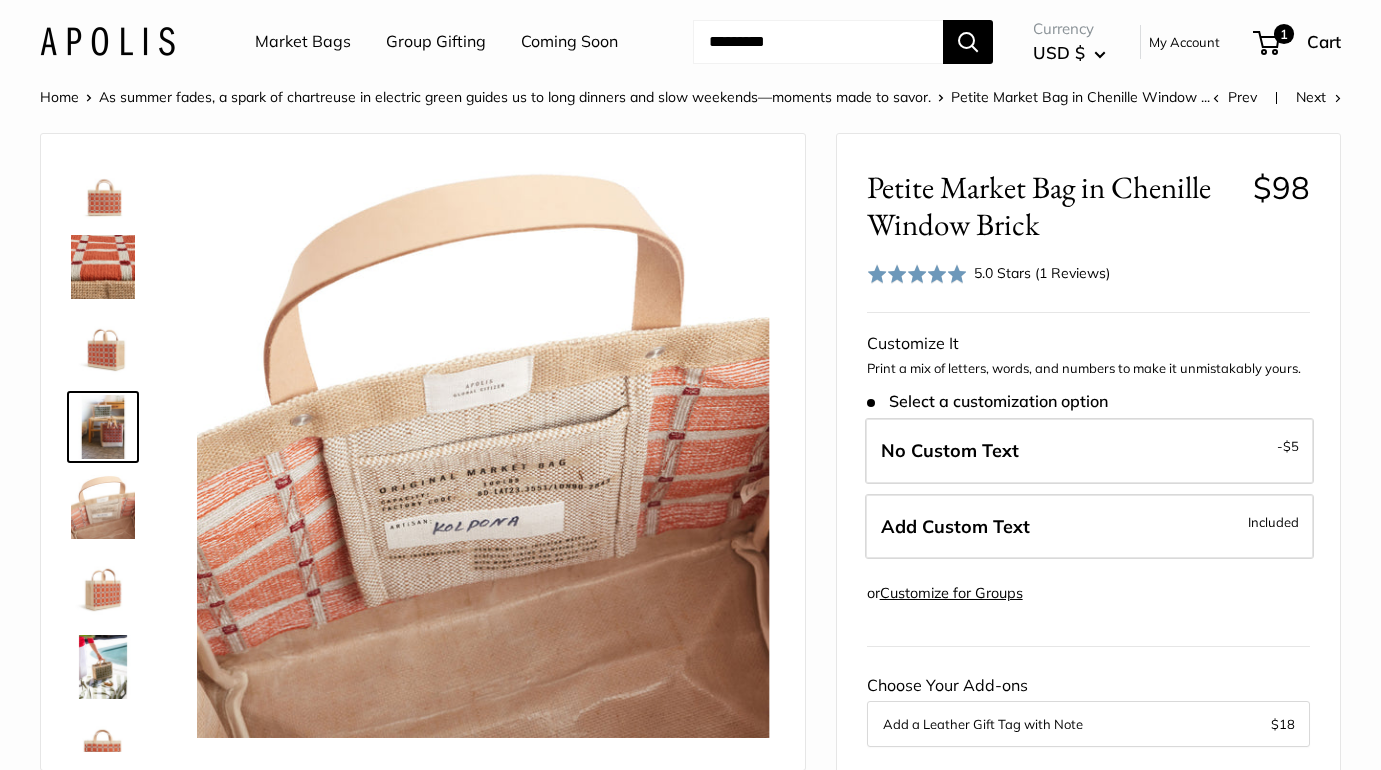 scroll, scrollTop: 0, scrollLeft: 0, axis: both 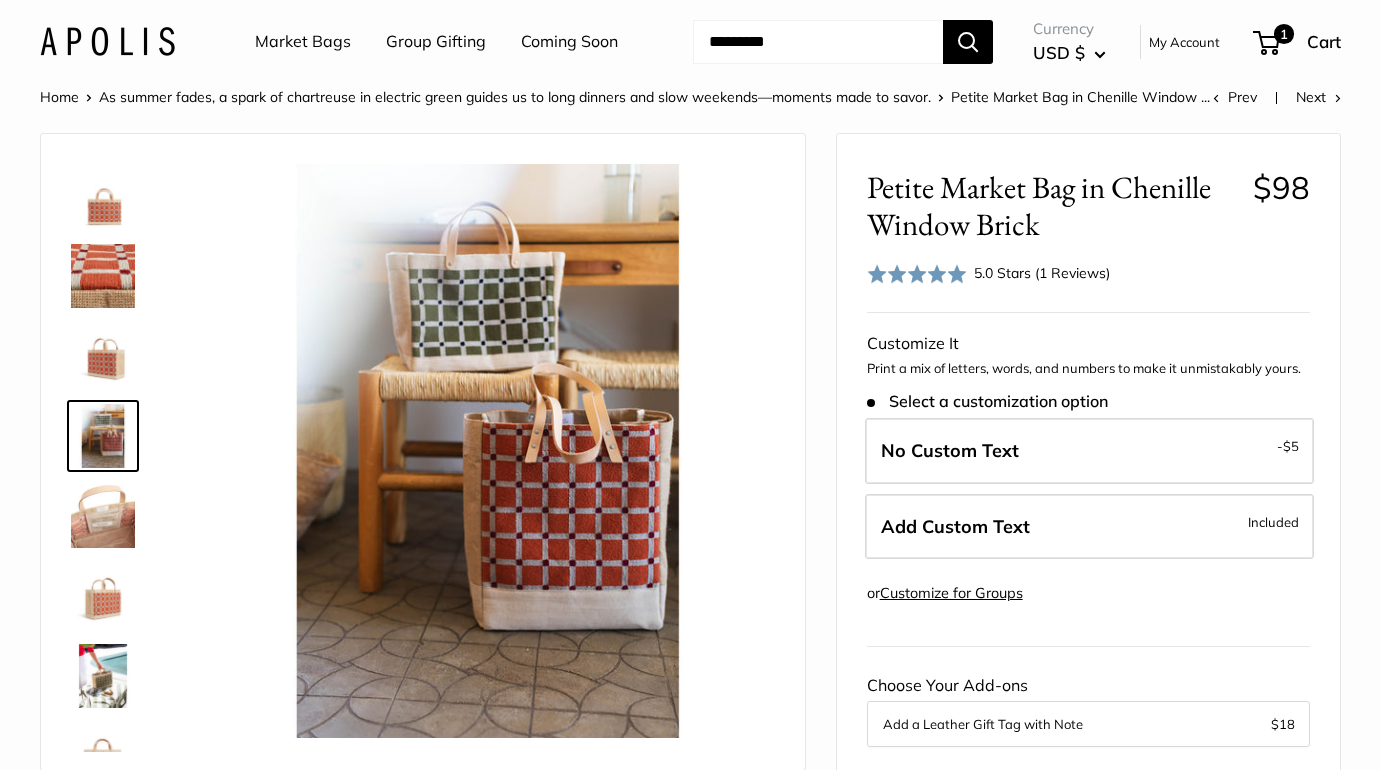 click at bounding box center [103, 276] 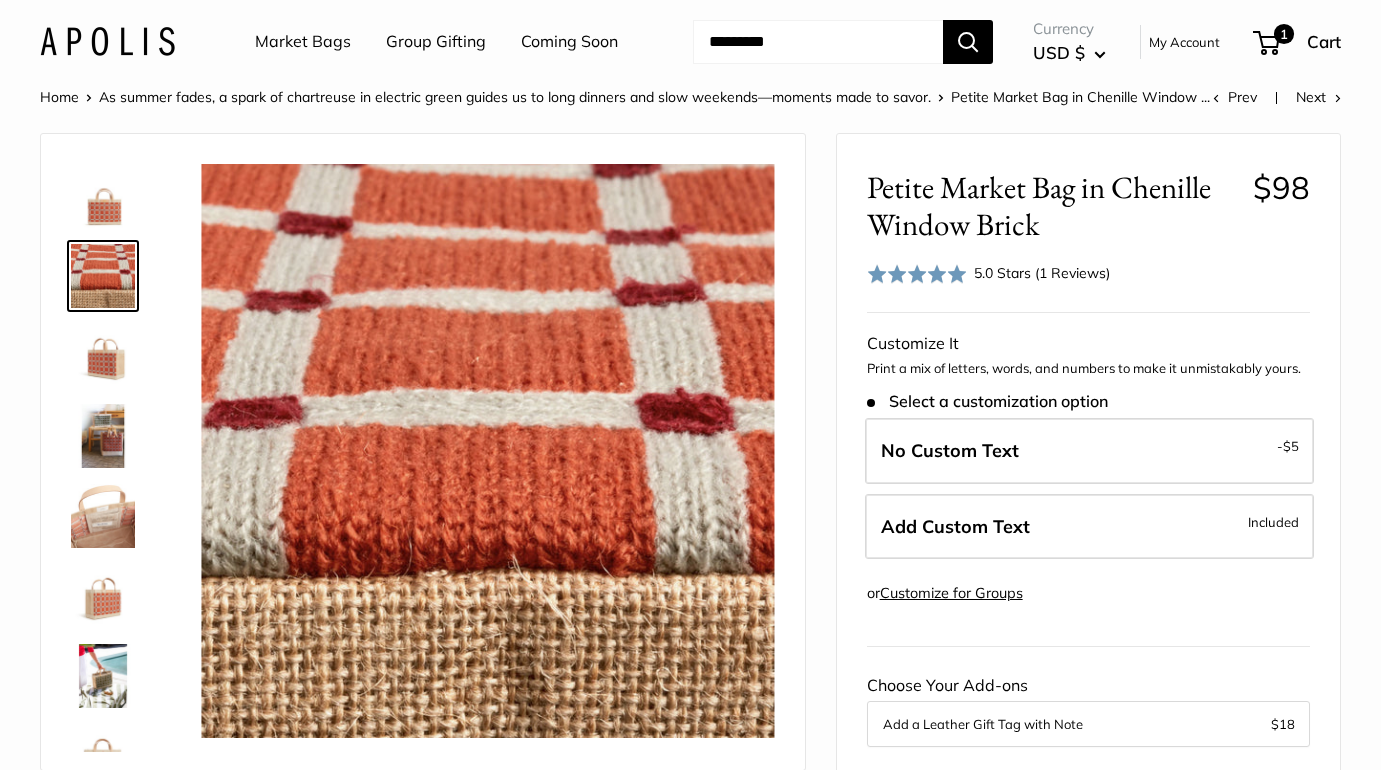 click at bounding box center [103, 356] 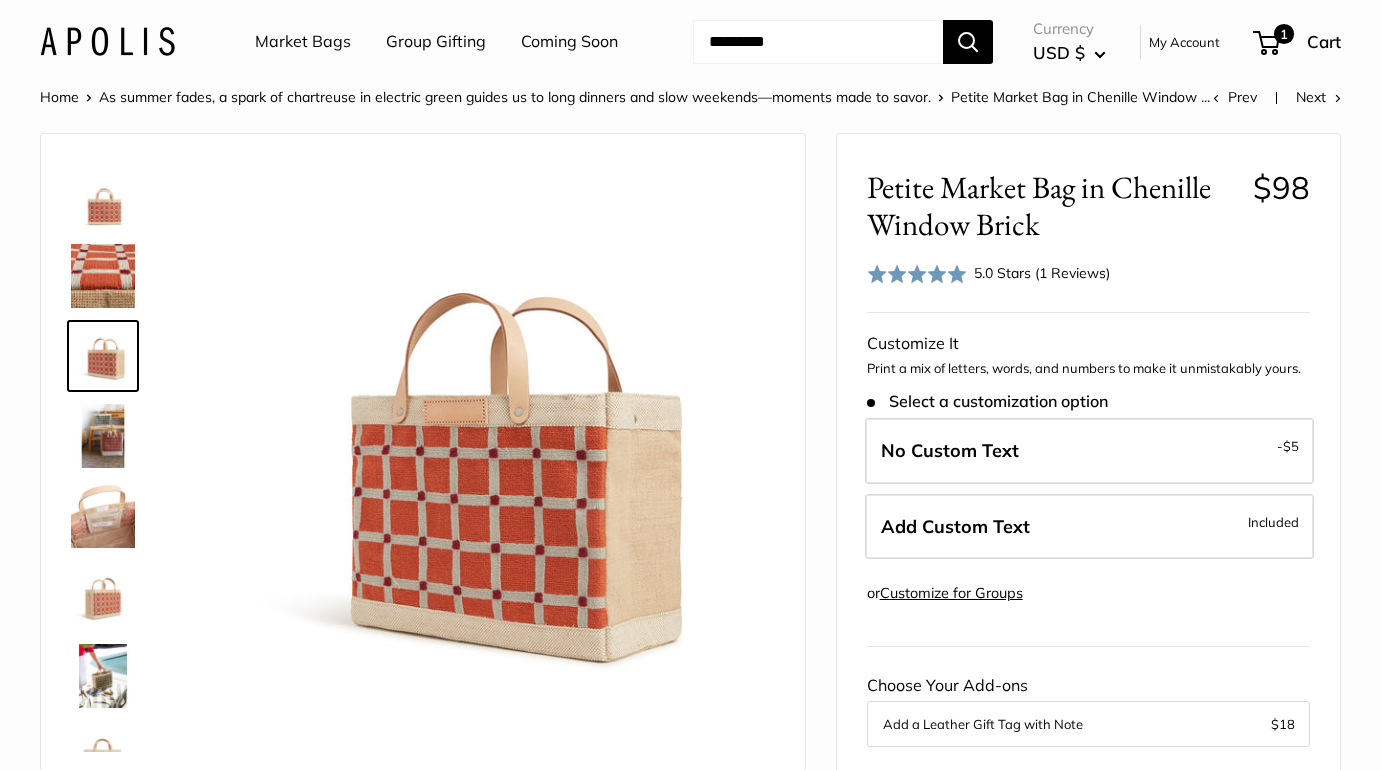 click at bounding box center [103, 436] 